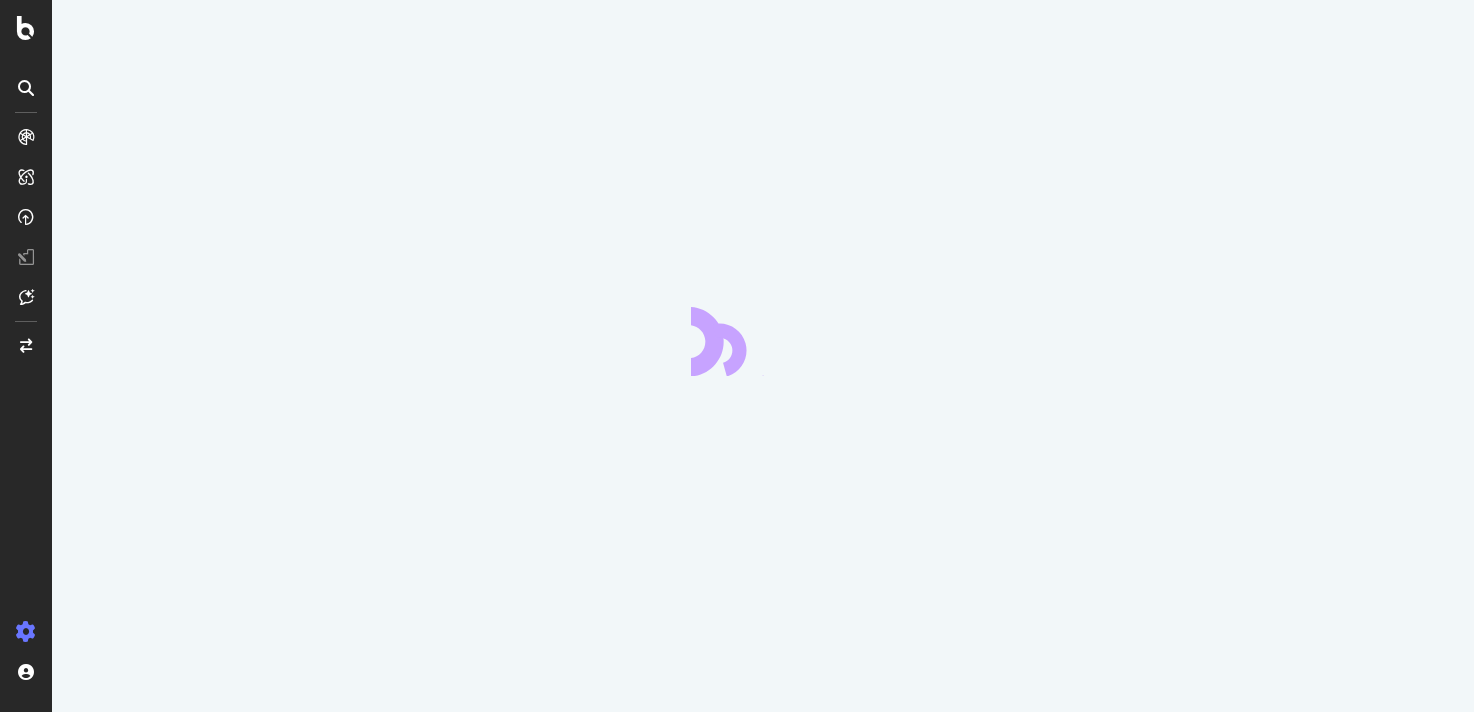 scroll, scrollTop: 0, scrollLeft: 0, axis: both 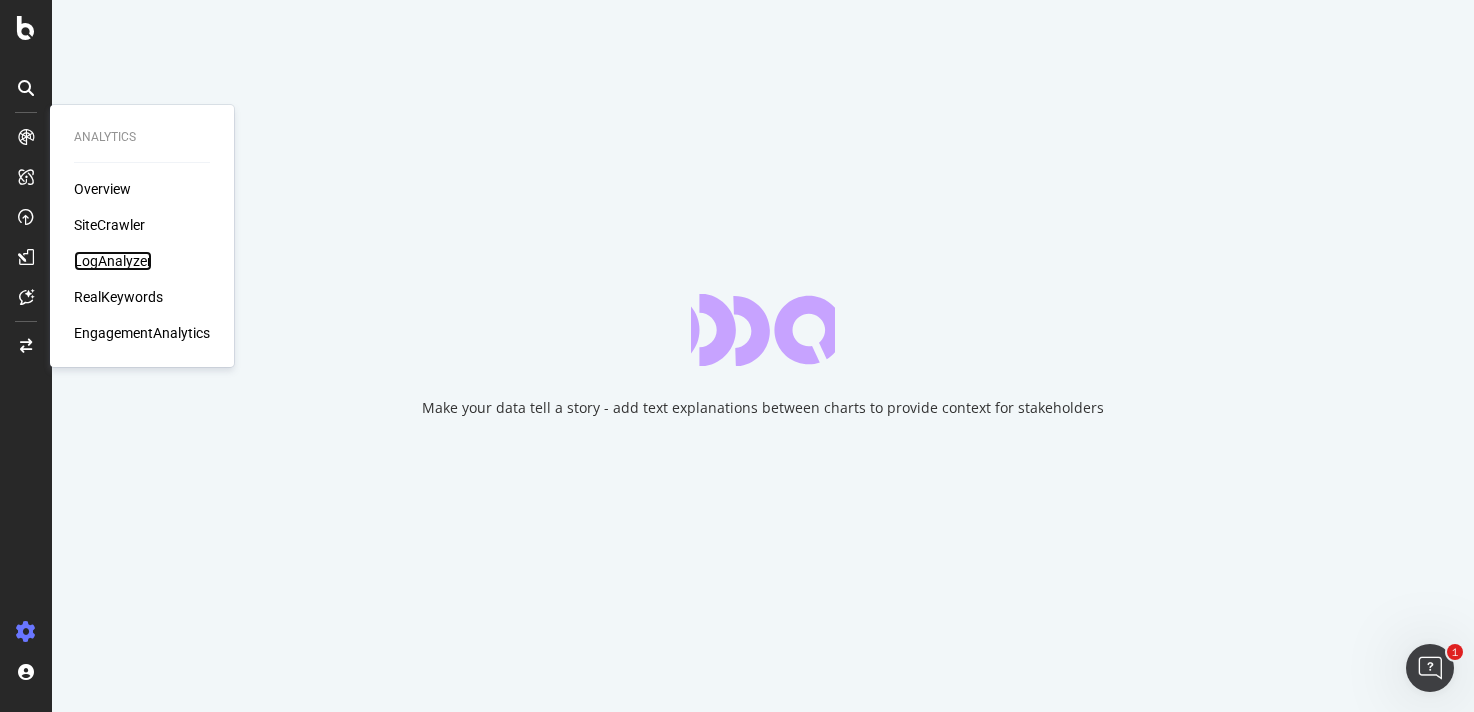 click on "LogAnalyzer" at bounding box center (113, 261) 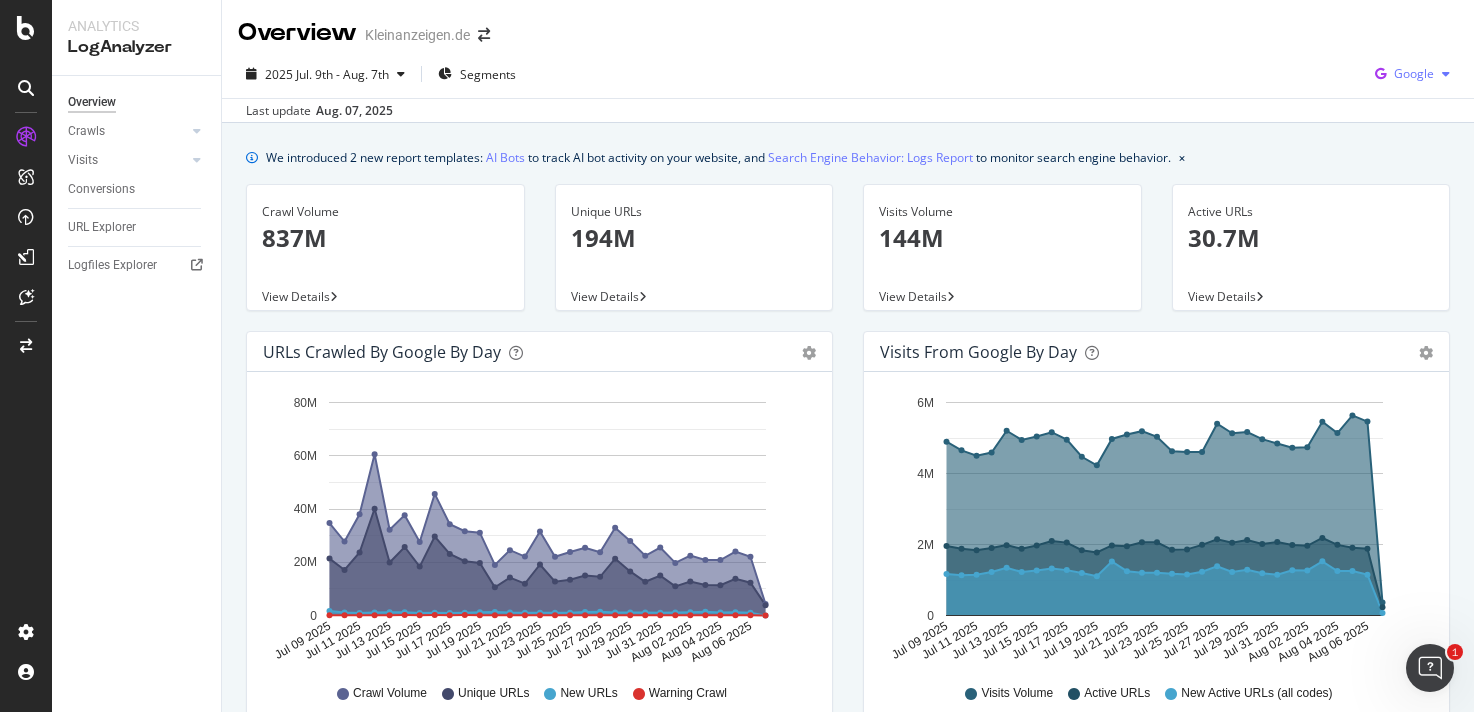 click on "Google" at bounding box center [1414, 73] 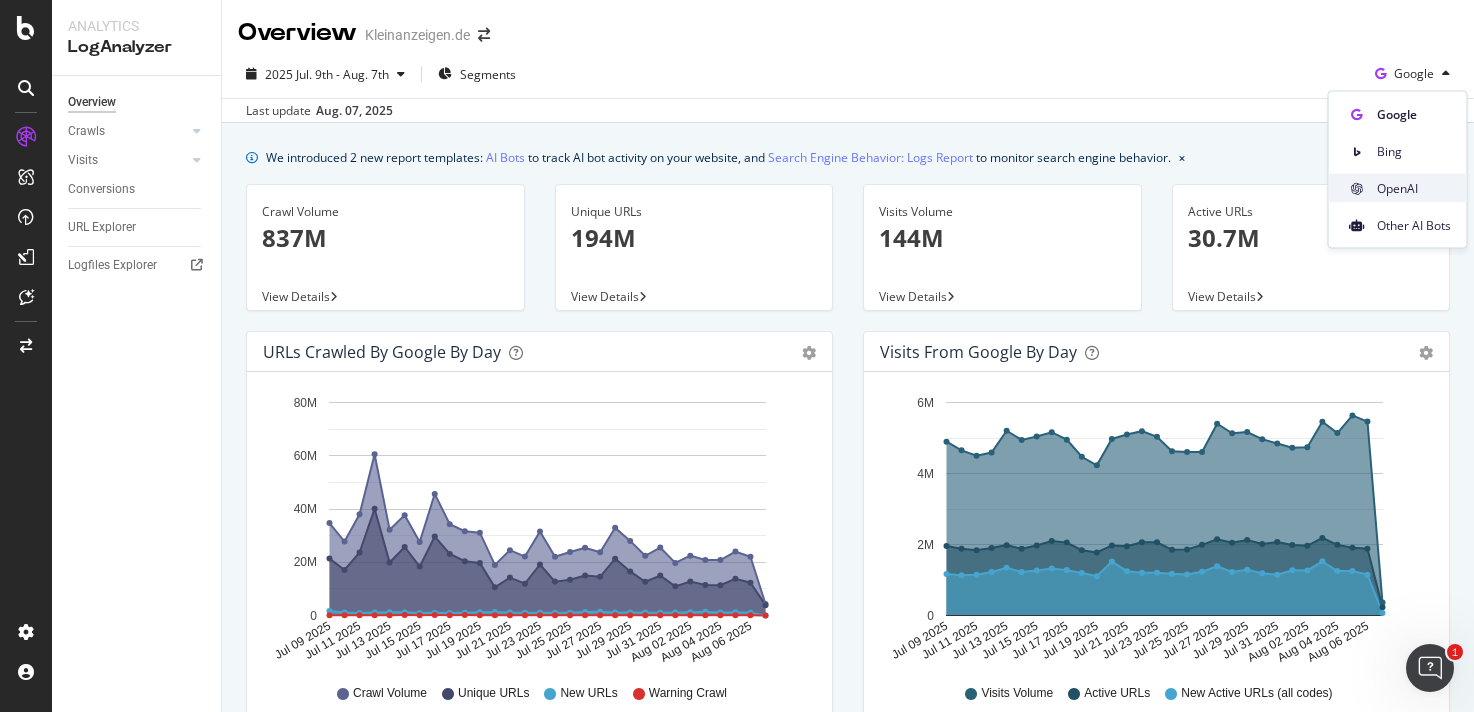click on "OpenAI" at bounding box center (1414, 188) 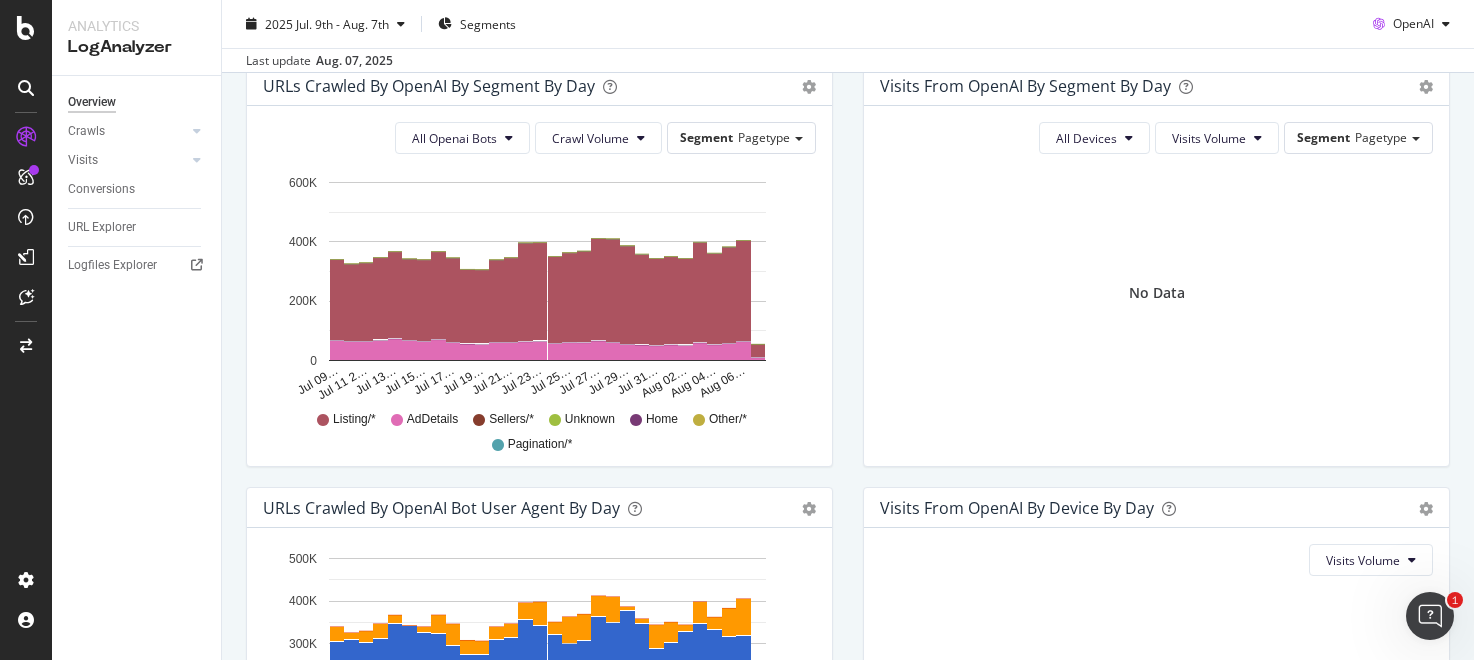 scroll, scrollTop: 684, scrollLeft: 0, axis: vertical 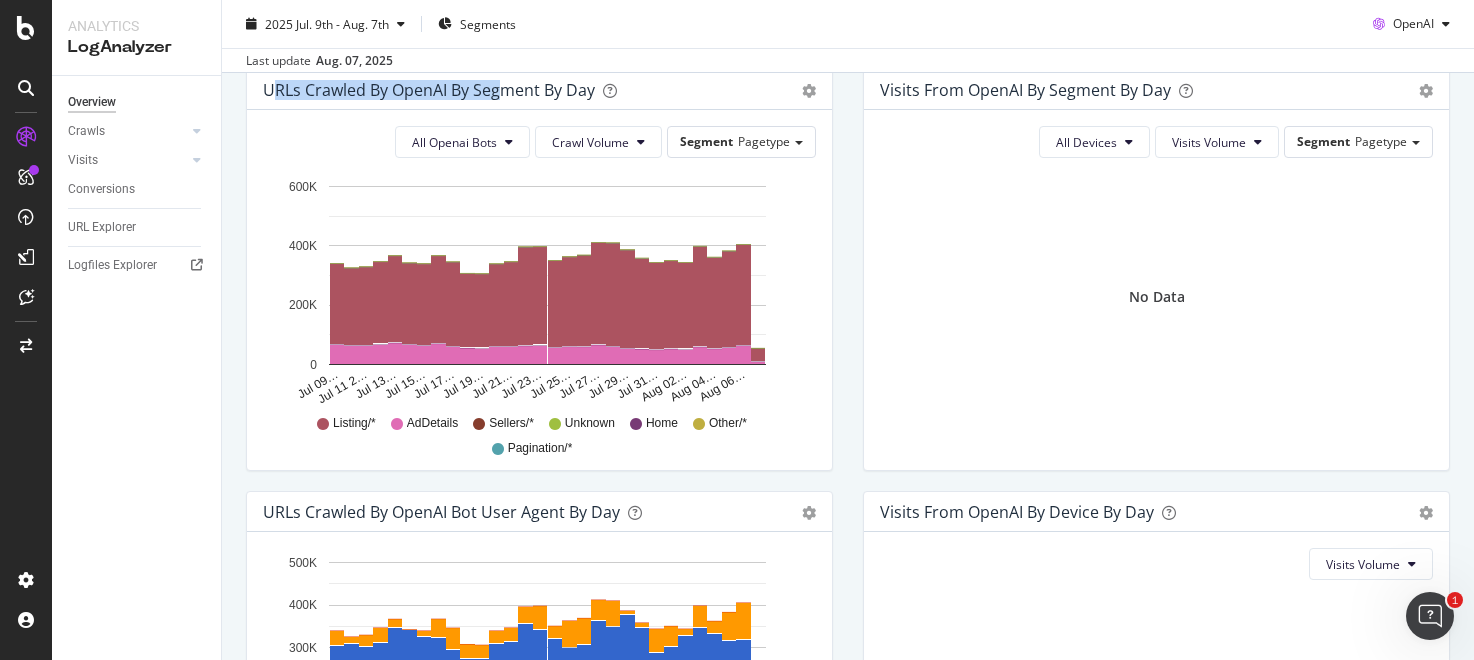 drag, startPoint x: 271, startPoint y: 86, endPoint x: 504, endPoint y: 86, distance: 233 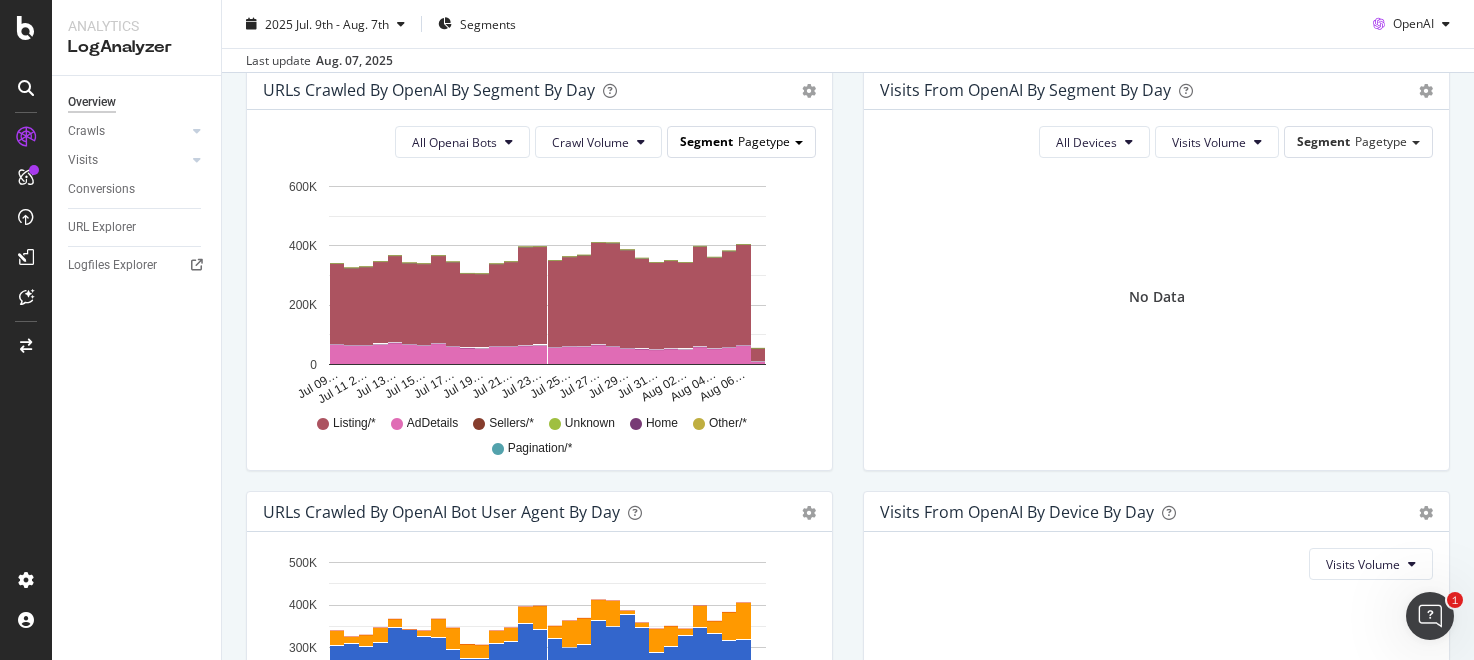 click on "Pagetype" at bounding box center [764, 141] 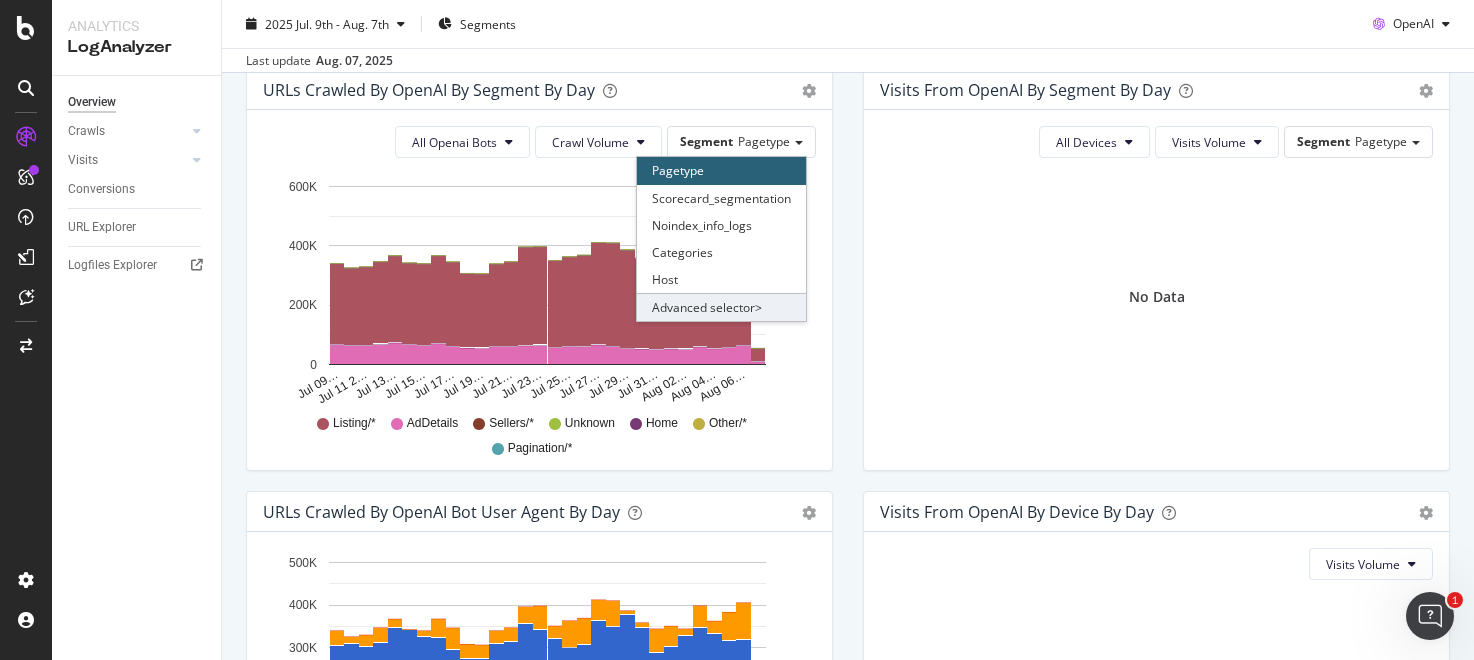 click on "Advanced selector  >" at bounding box center (721, 307) 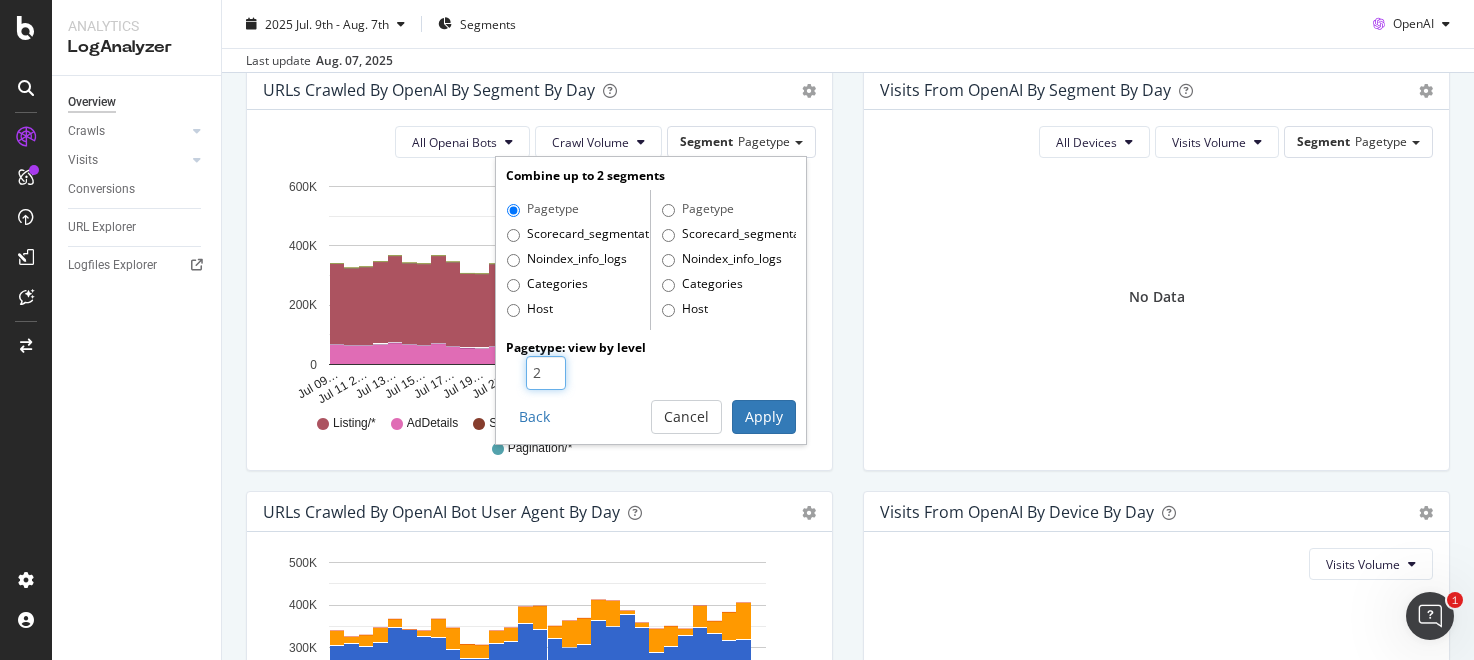 click on "2" at bounding box center [546, 373] 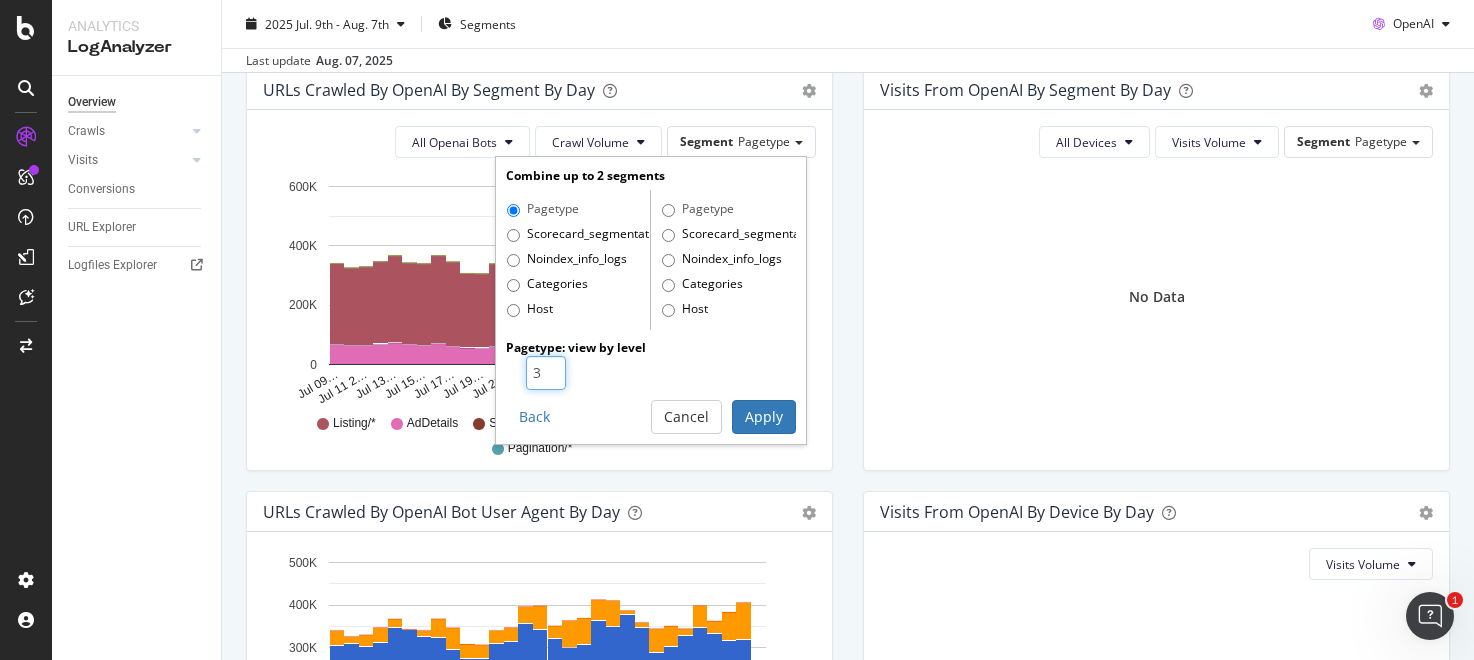 click on "3" at bounding box center [546, 373] 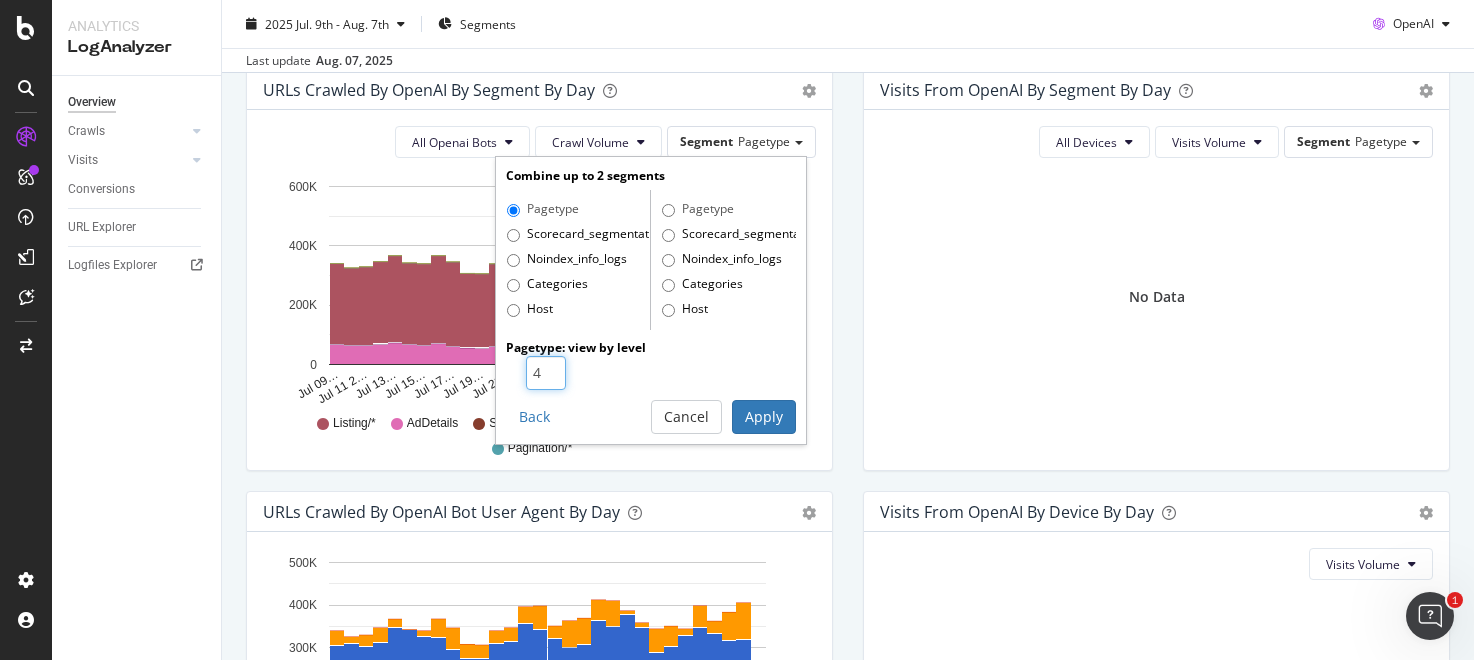 type on "4" 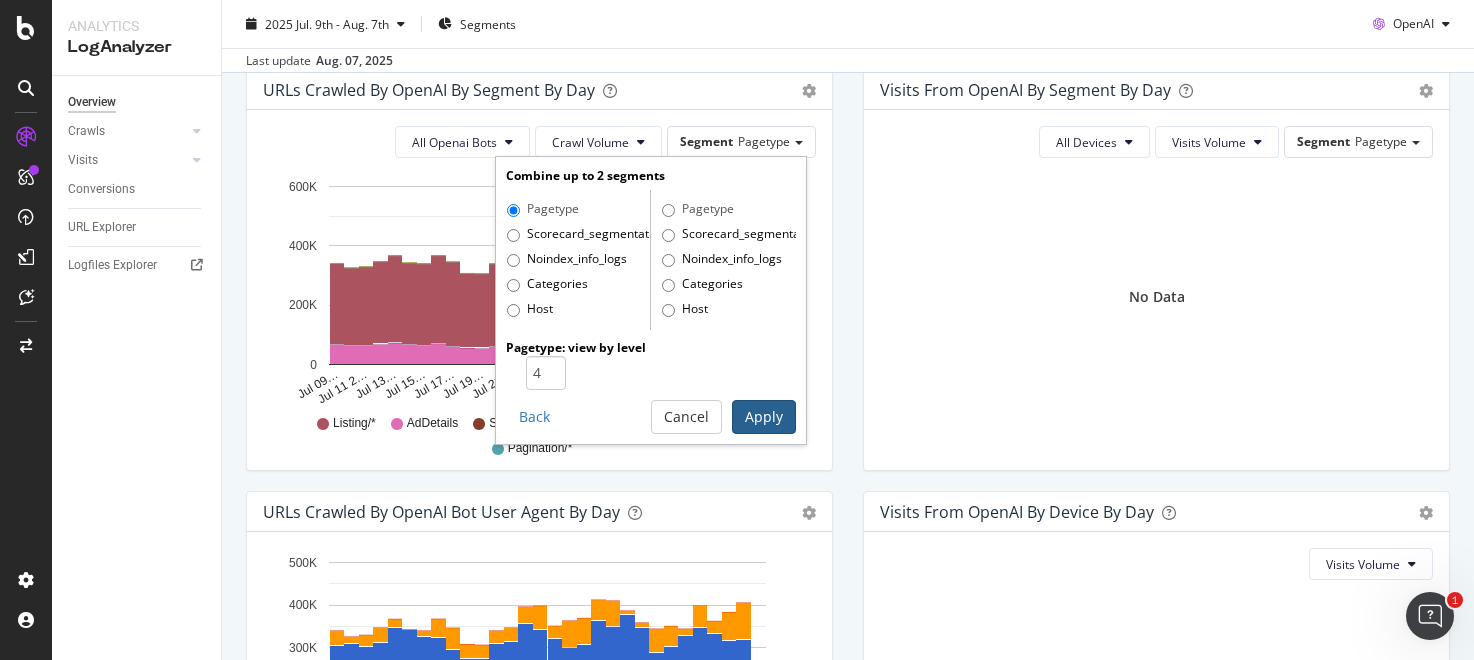 click on "Apply" at bounding box center (764, 417) 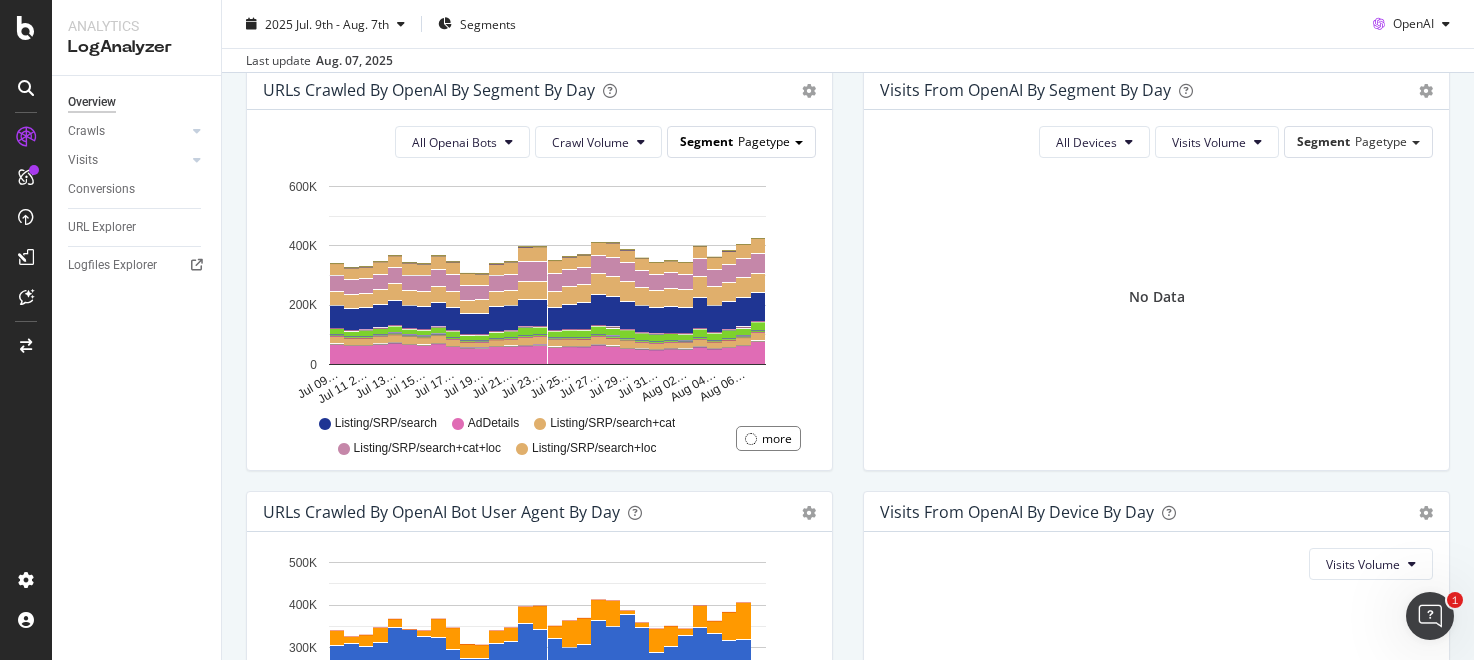 click on "Segment Pagetype" at bounding box center [741, 141] 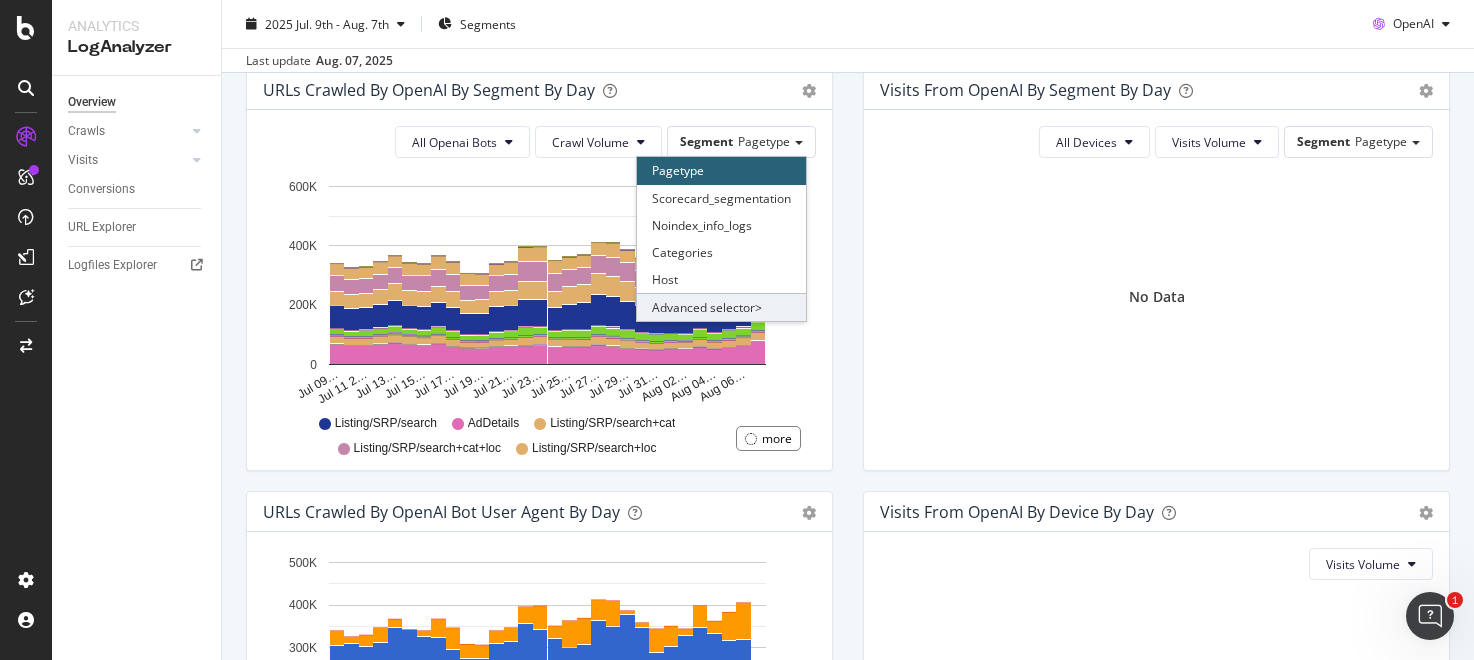 click on "Advanced selector  >" at bounding box center [721, 307] 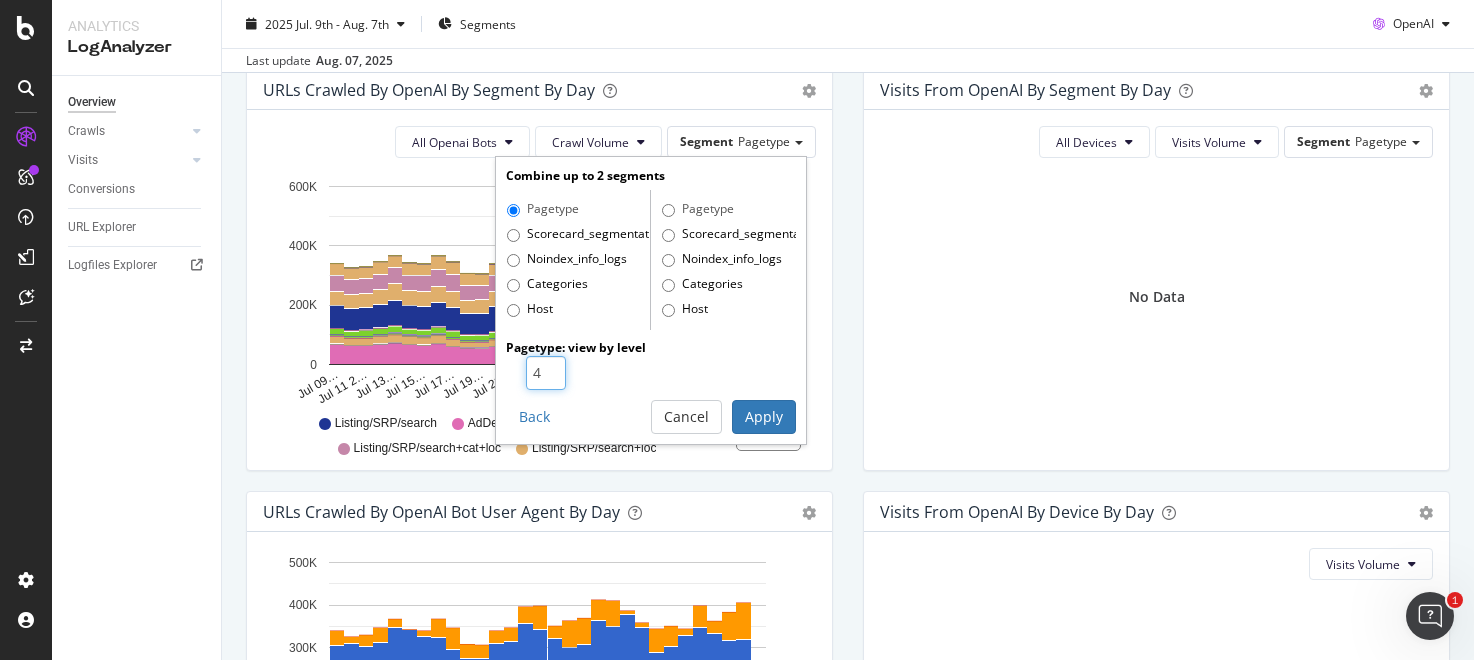 click on "4" at bounding box center [546, 373] 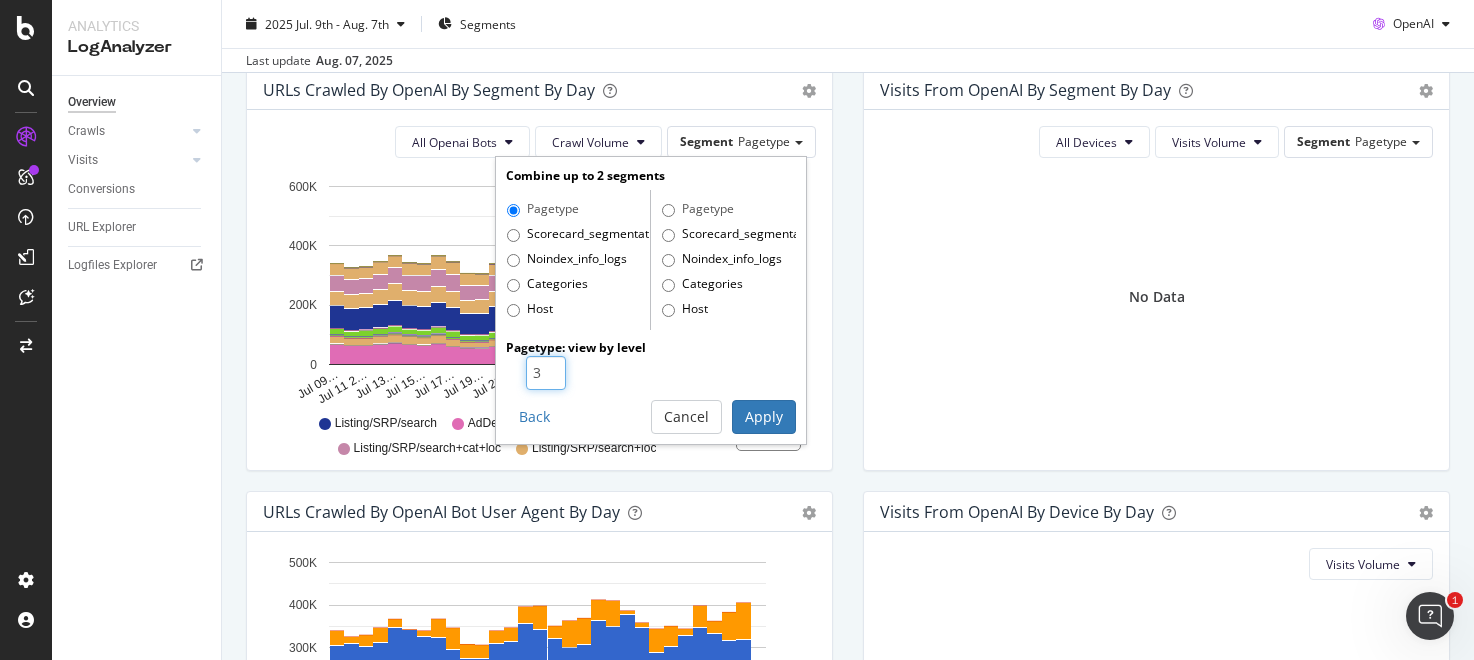 click on "3" at bounding box center (546, 373) 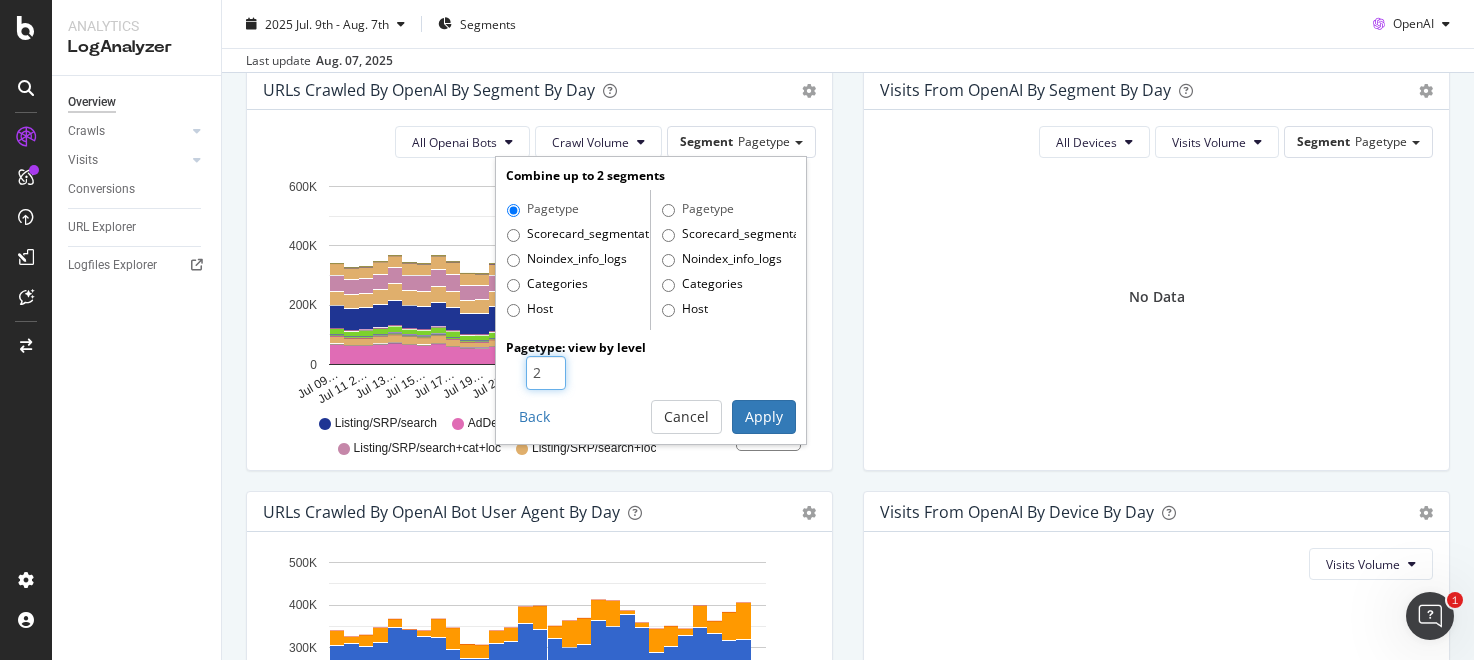 click on "2" at bounding box center (546, 373) 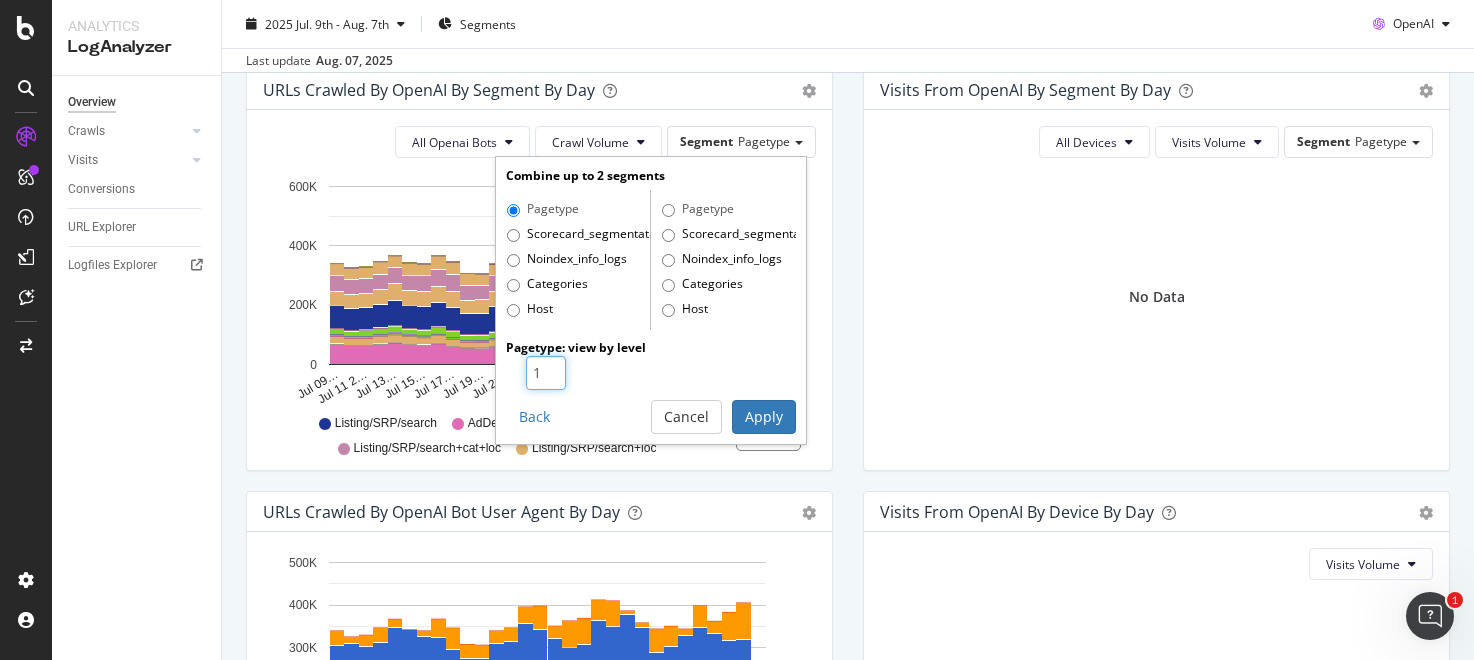 type on "1" 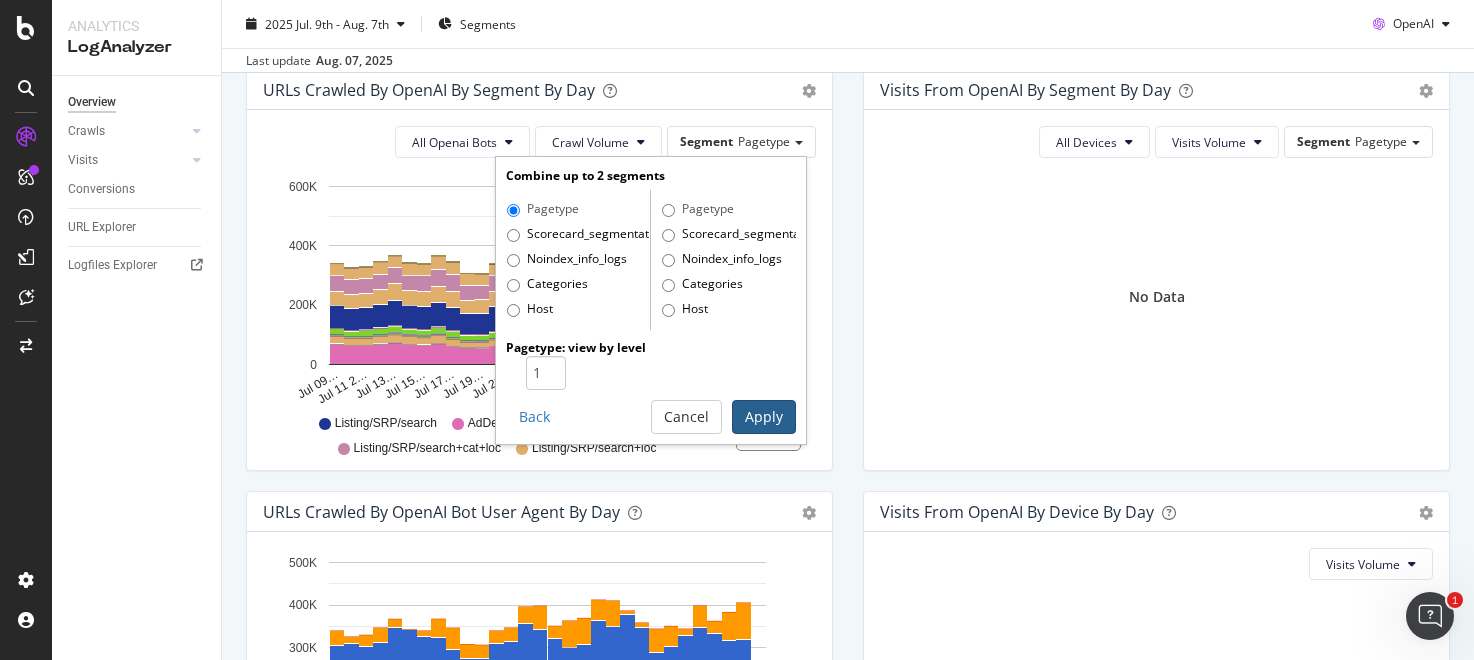 click on "Apply" at bounding box center (764, 417) 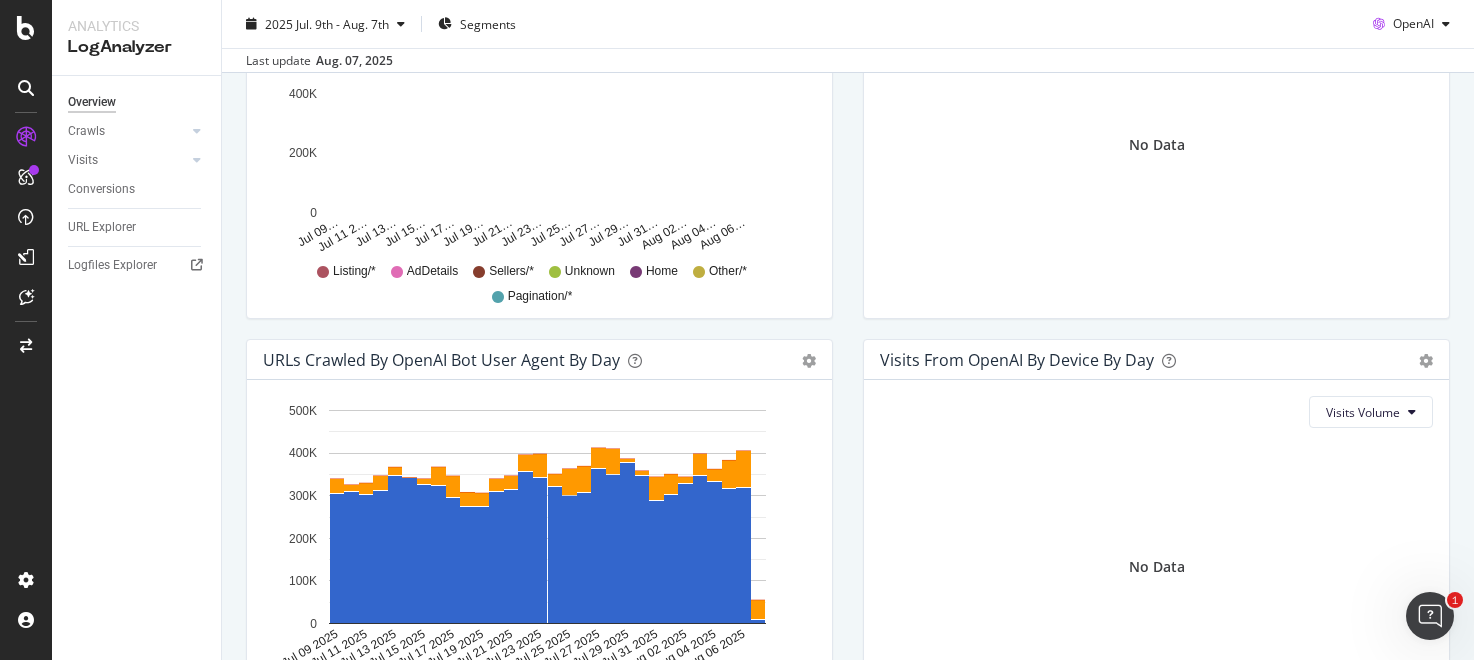 scroll, scrollTop: 980, scrollLeft: 0, axis: vertical 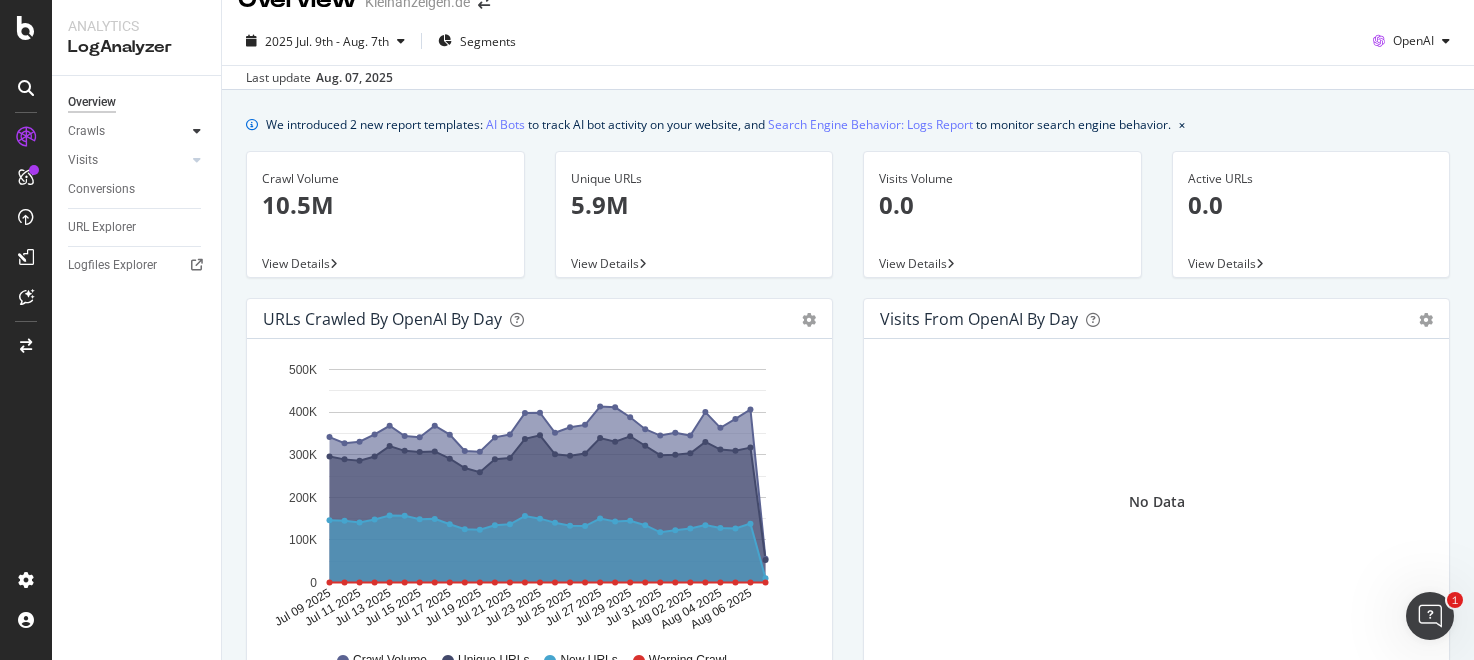 click at bounding box center (197, 131) 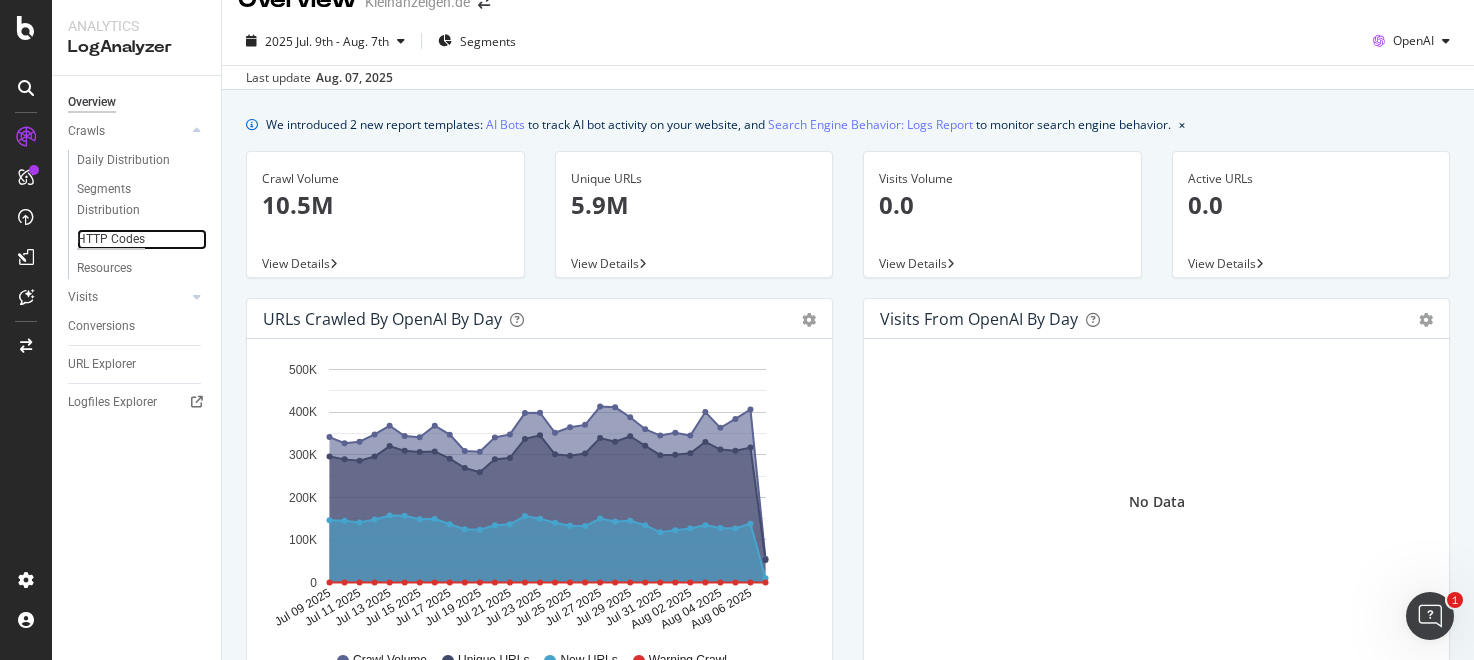 click on "HTTP Codes" at bounding box center (111, 239) 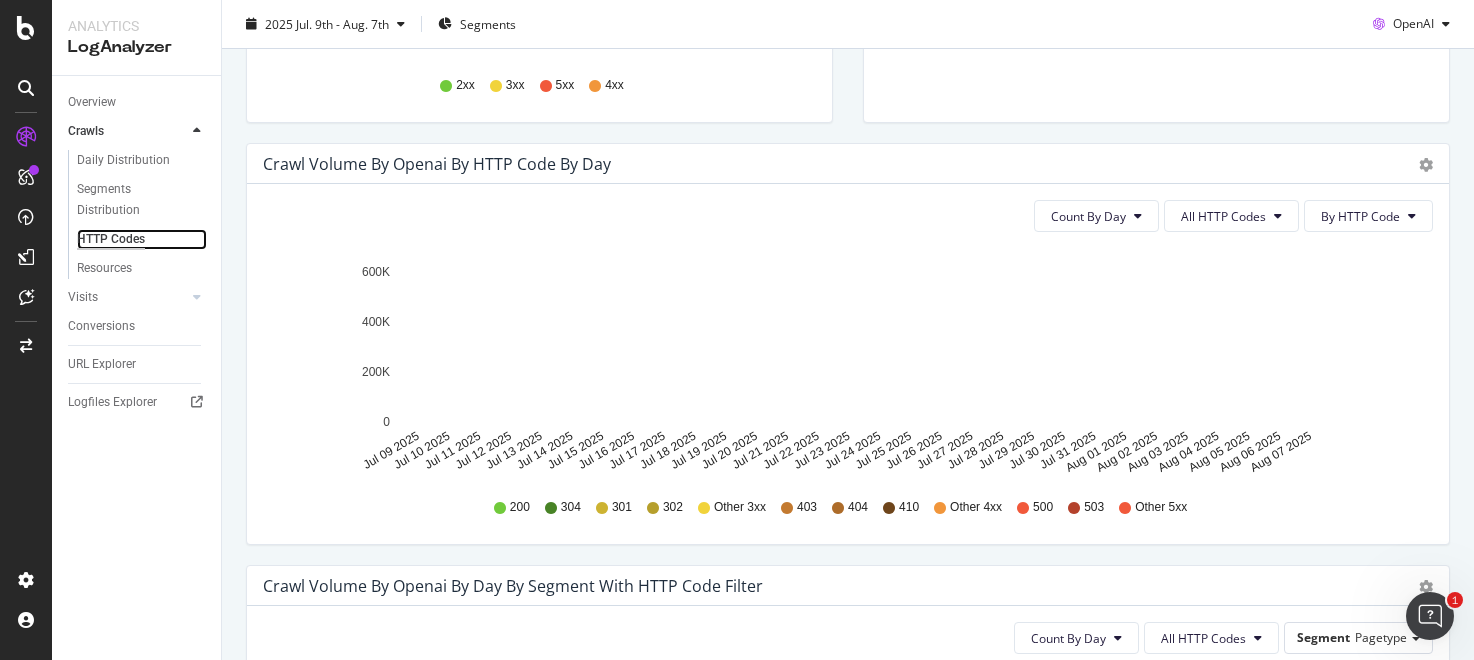 scroll, scrollTop: 553, scrollLeft: 0, axis: vertical 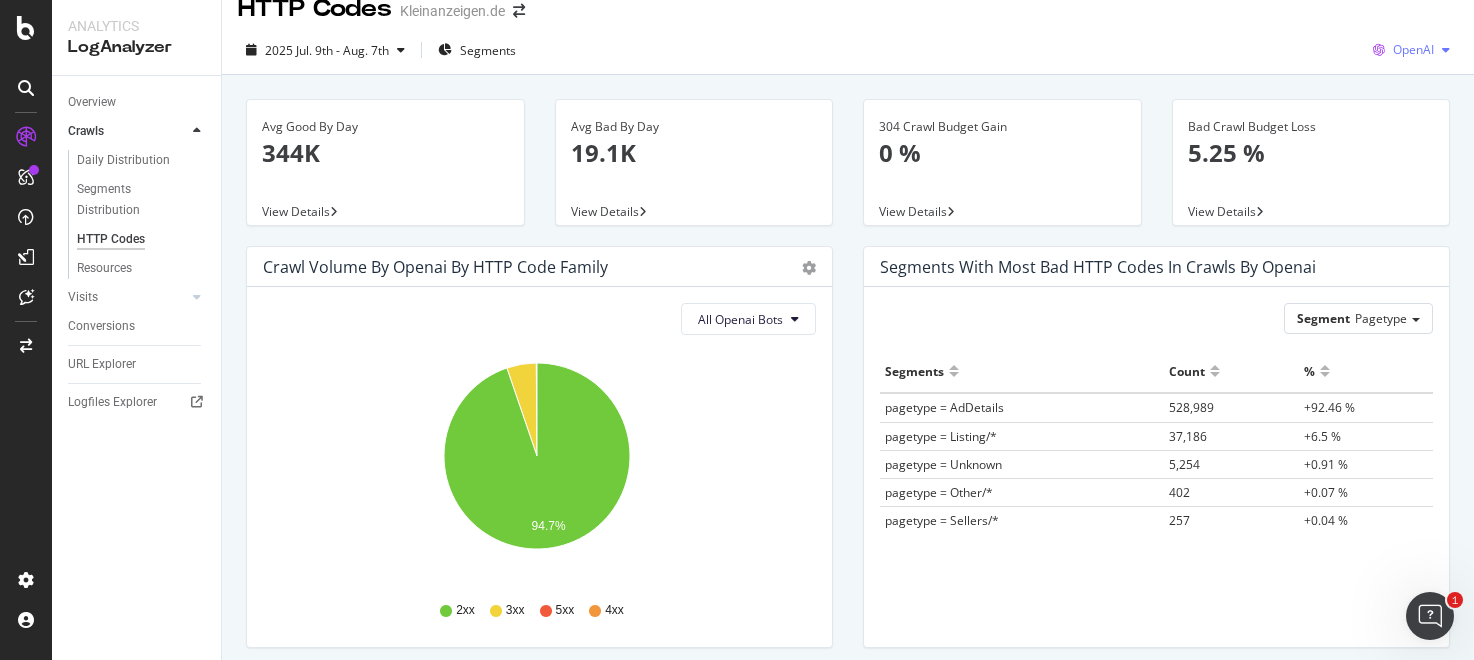 click on "OpenAI" at bounding box center (1413, 49) 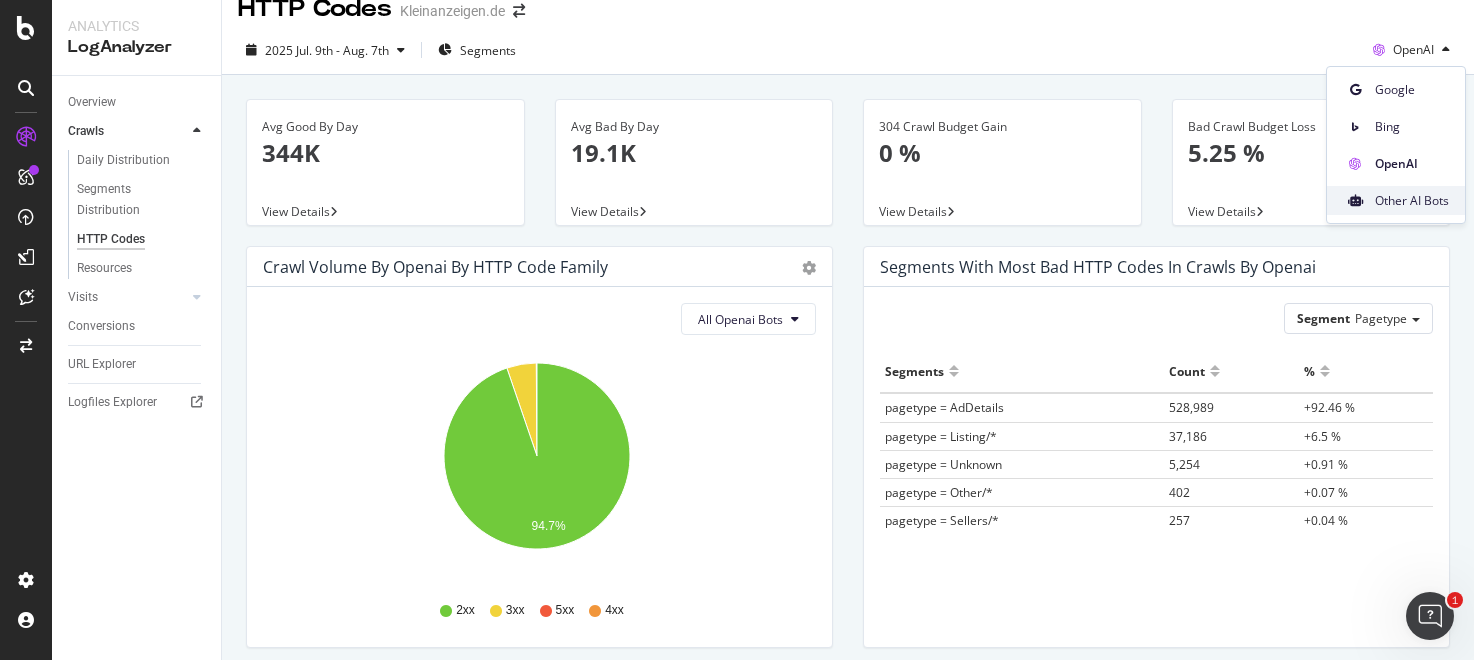 click on "Other AI Bots" at bounding box center (1412, 201) 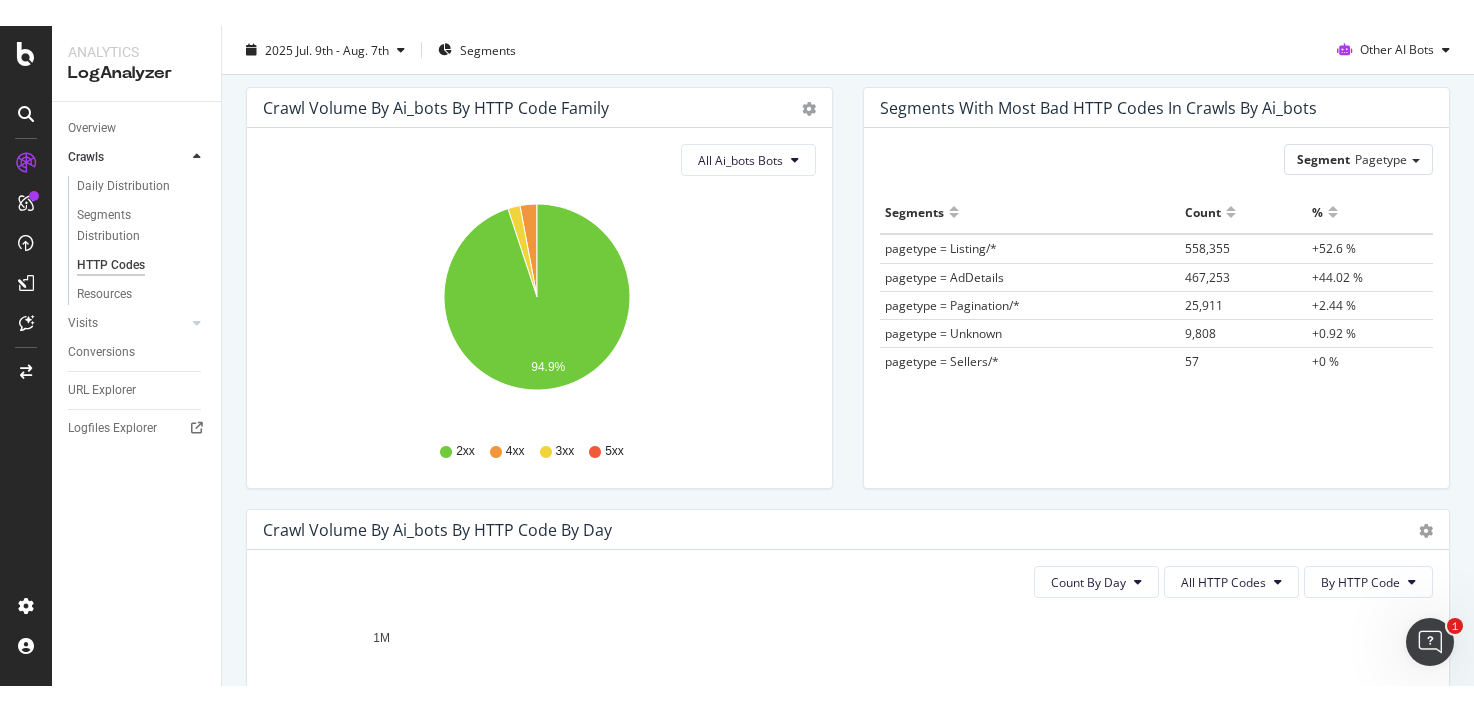 scroll, scrollTop: 0, scrollLeft: 0, axis: both 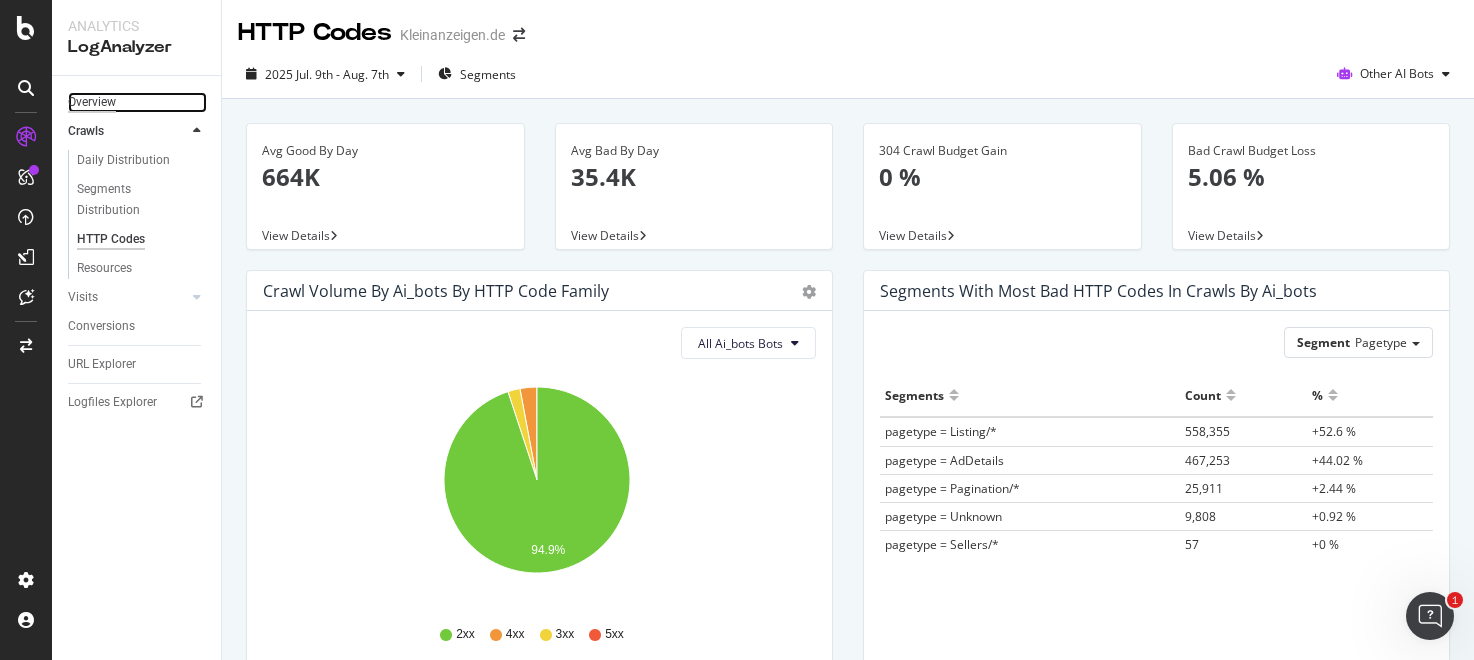 click on "Overview" at bounding box center (92, 102) 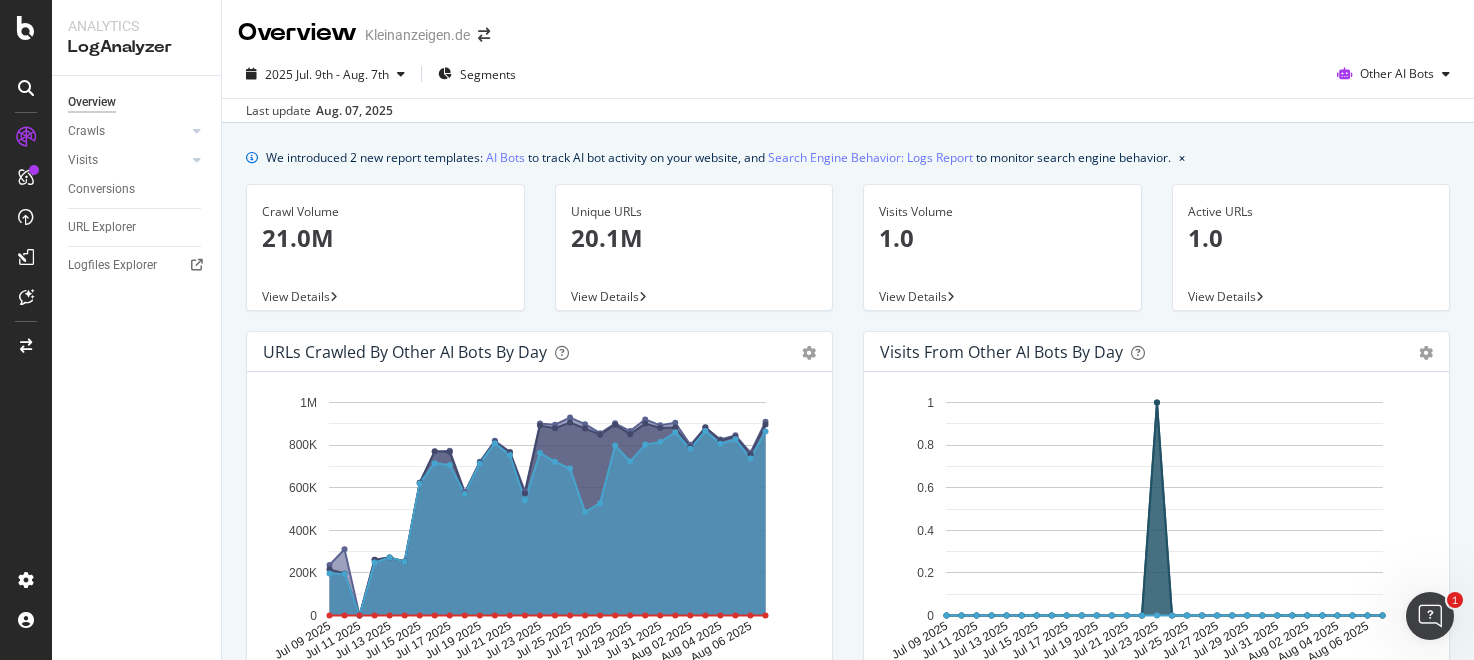 click on "2025 Jul. 9th - Aug. 7th Segments Other AI Bots" at bounding box center (848, 78) 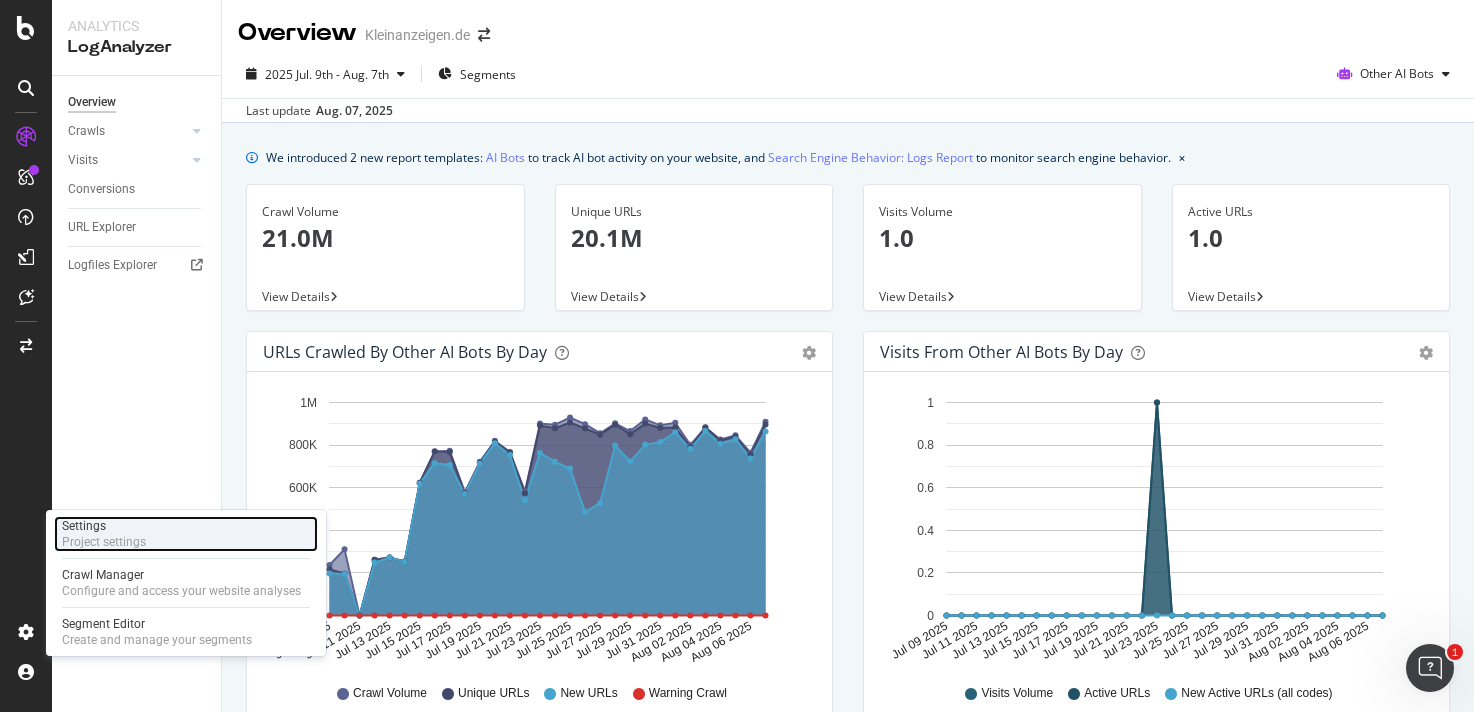 click on "Settings" at bounding box center (104, 526) 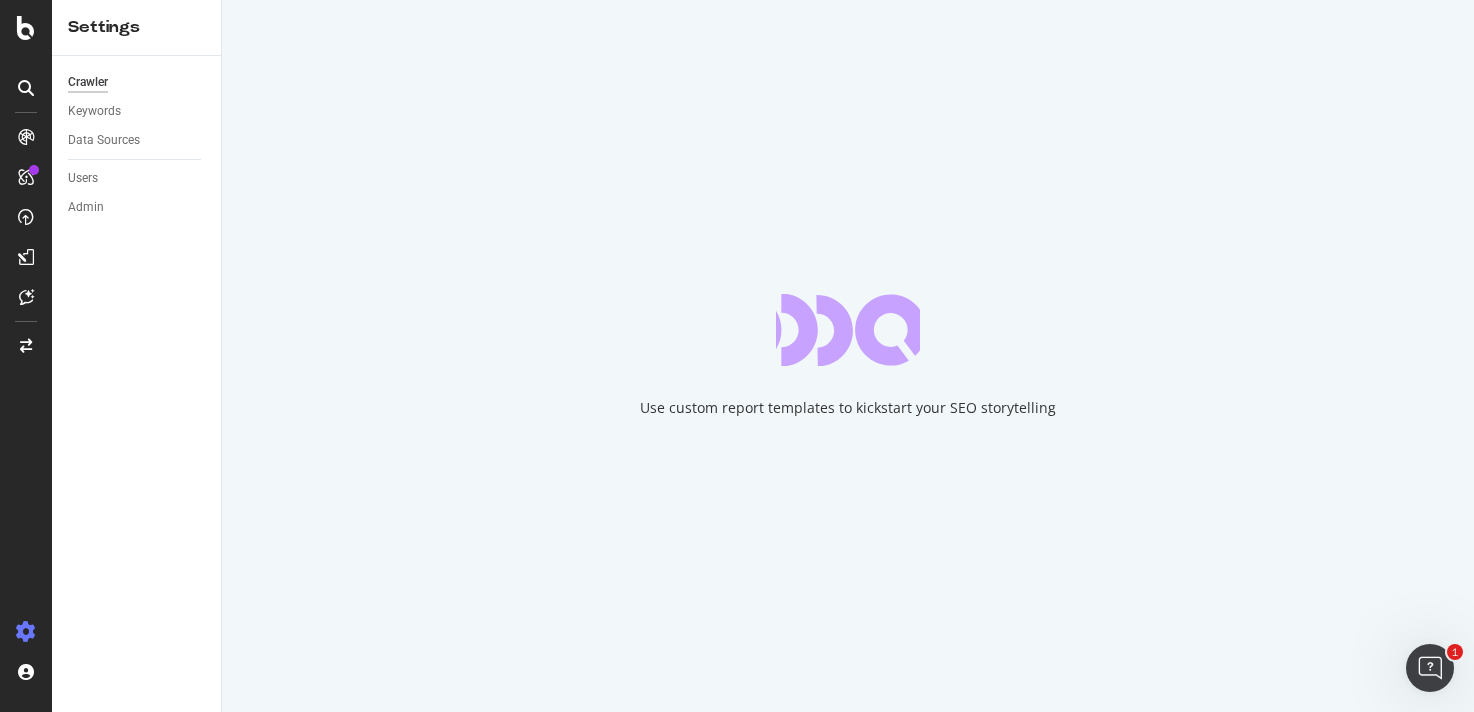 scroll, scrollTop: 0, scrollLeft: 0, axis: both 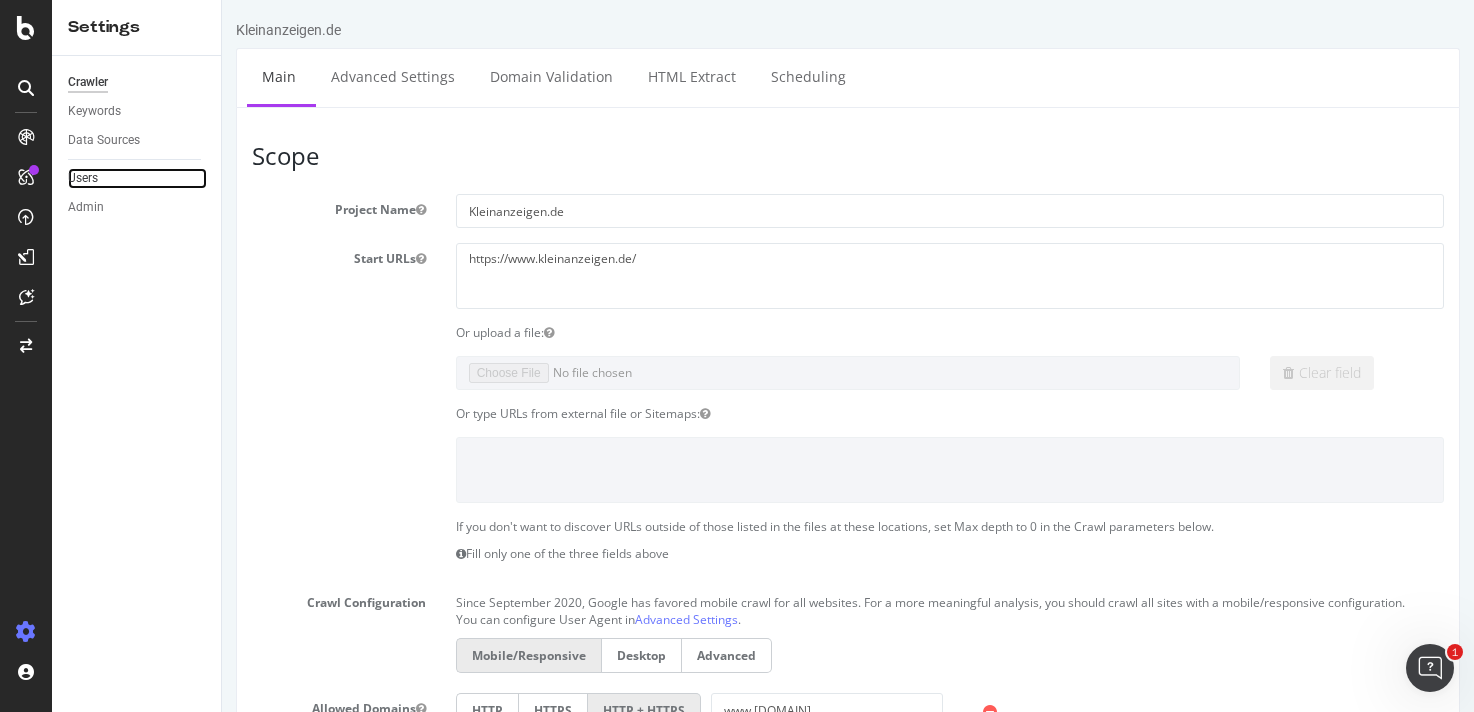 click on "Users" at bounding box center [137, 178] 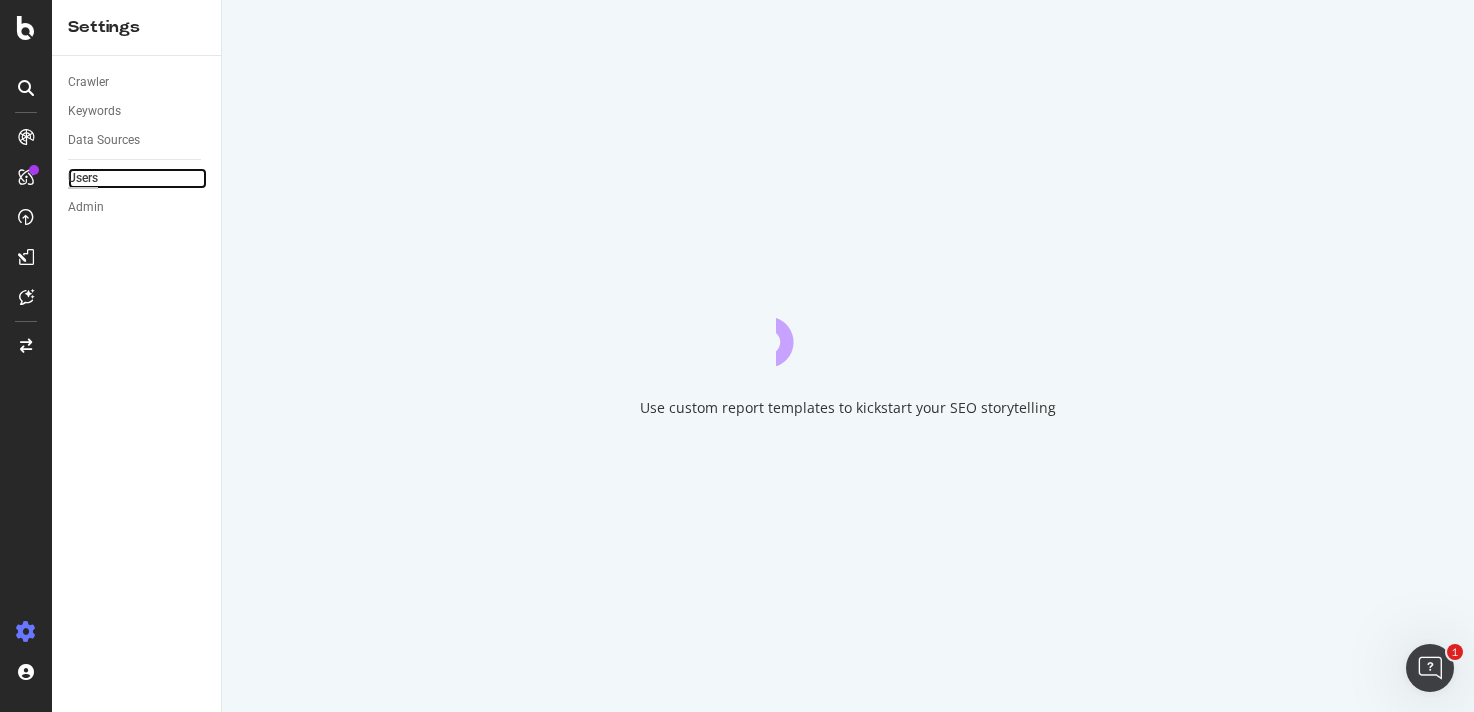scroll, scrollTop: 0, scrollLeft: 0, axis: both 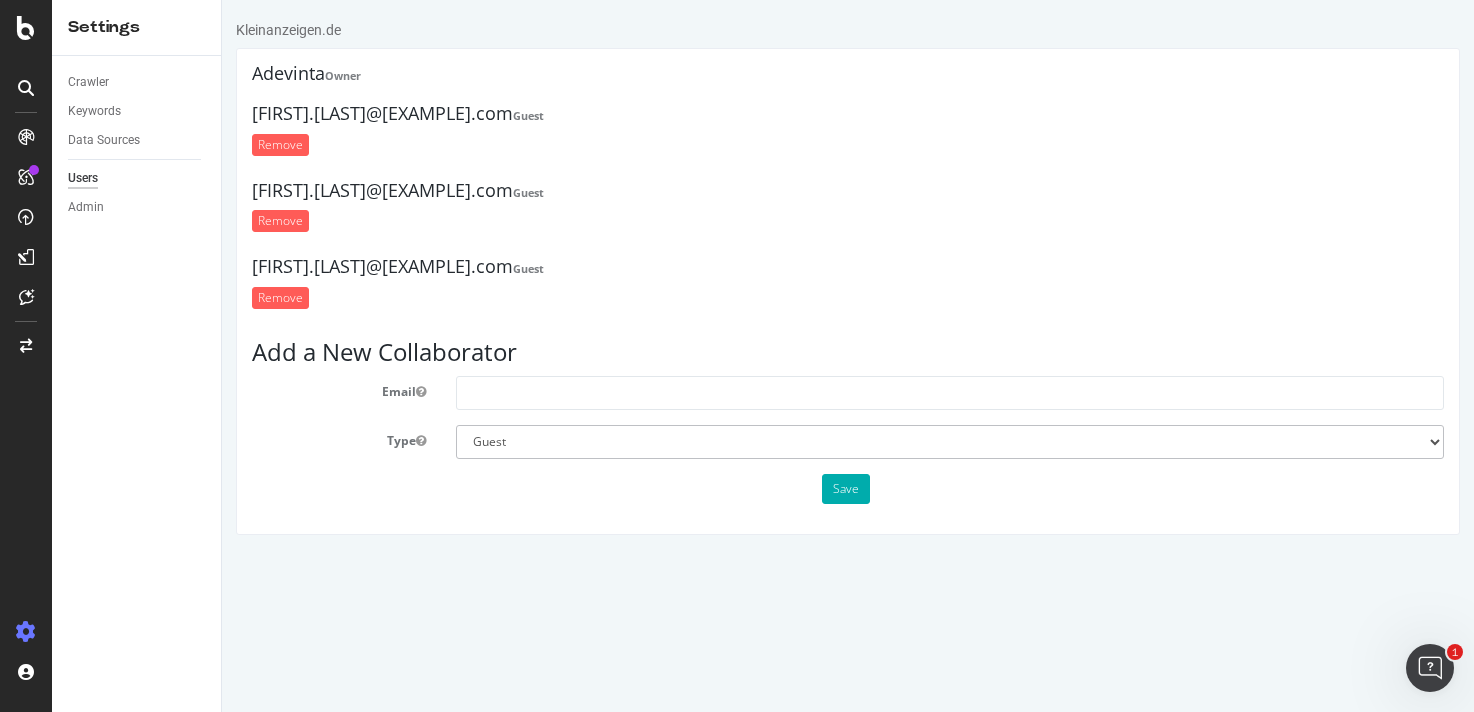 click on "Email
Type
Administrator Guest Save" at bounding box center [848, 440] 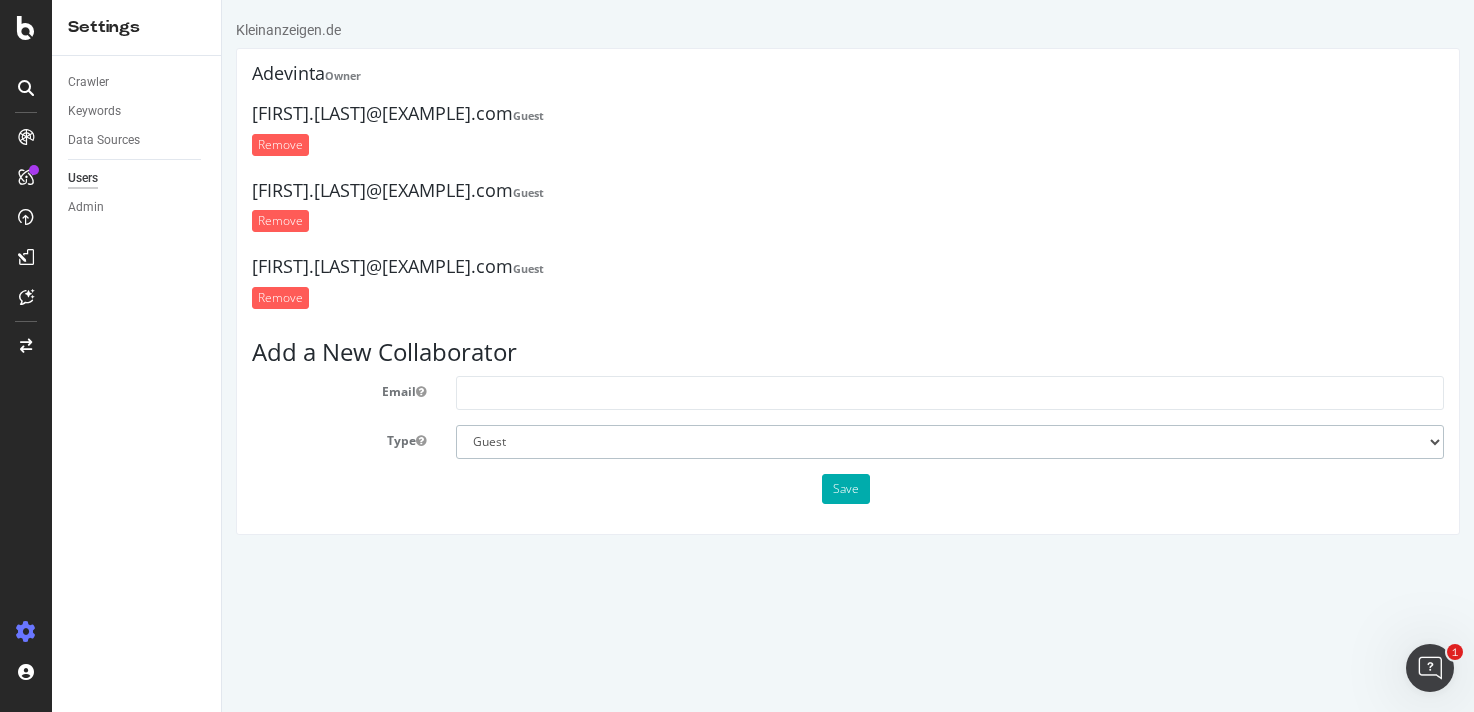 click on "Administrator Guest" at bounding box center [950, 442] 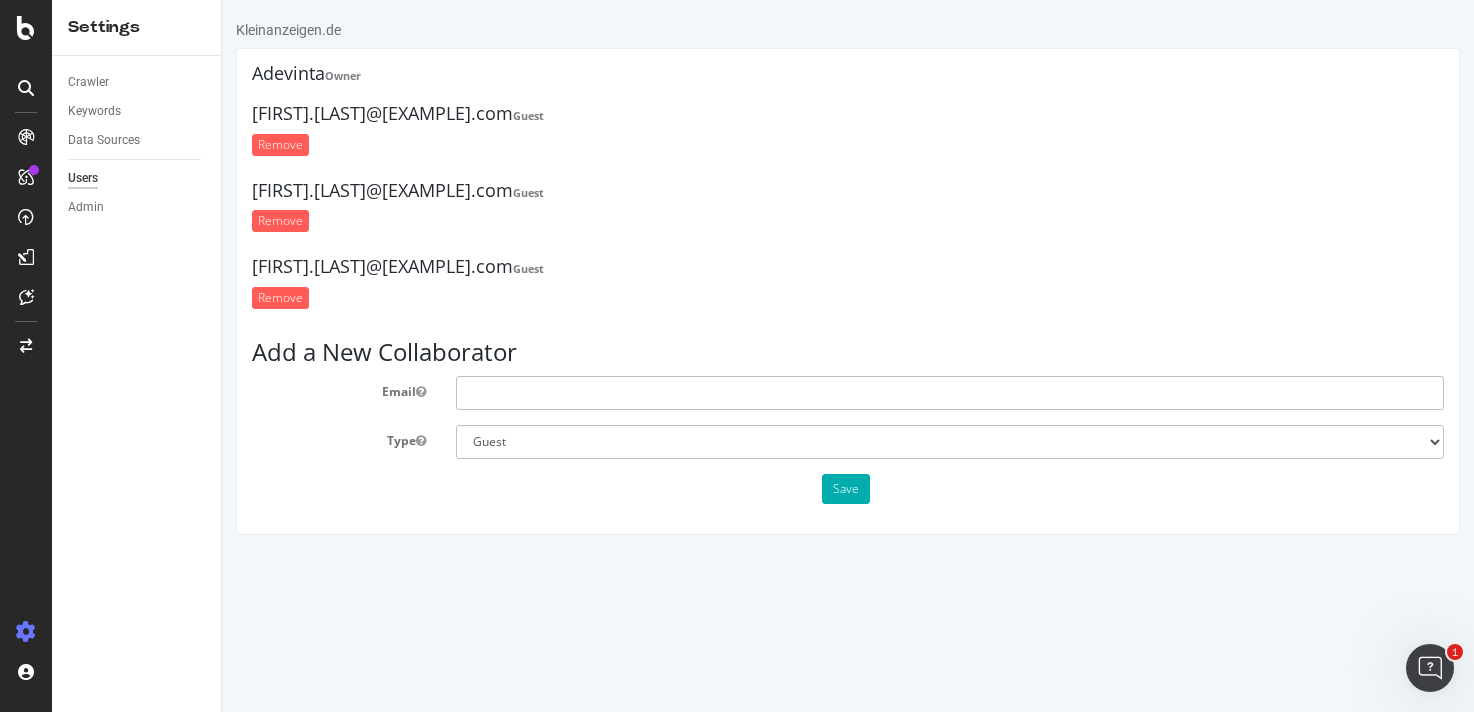 click at bounding box center (950, 393) 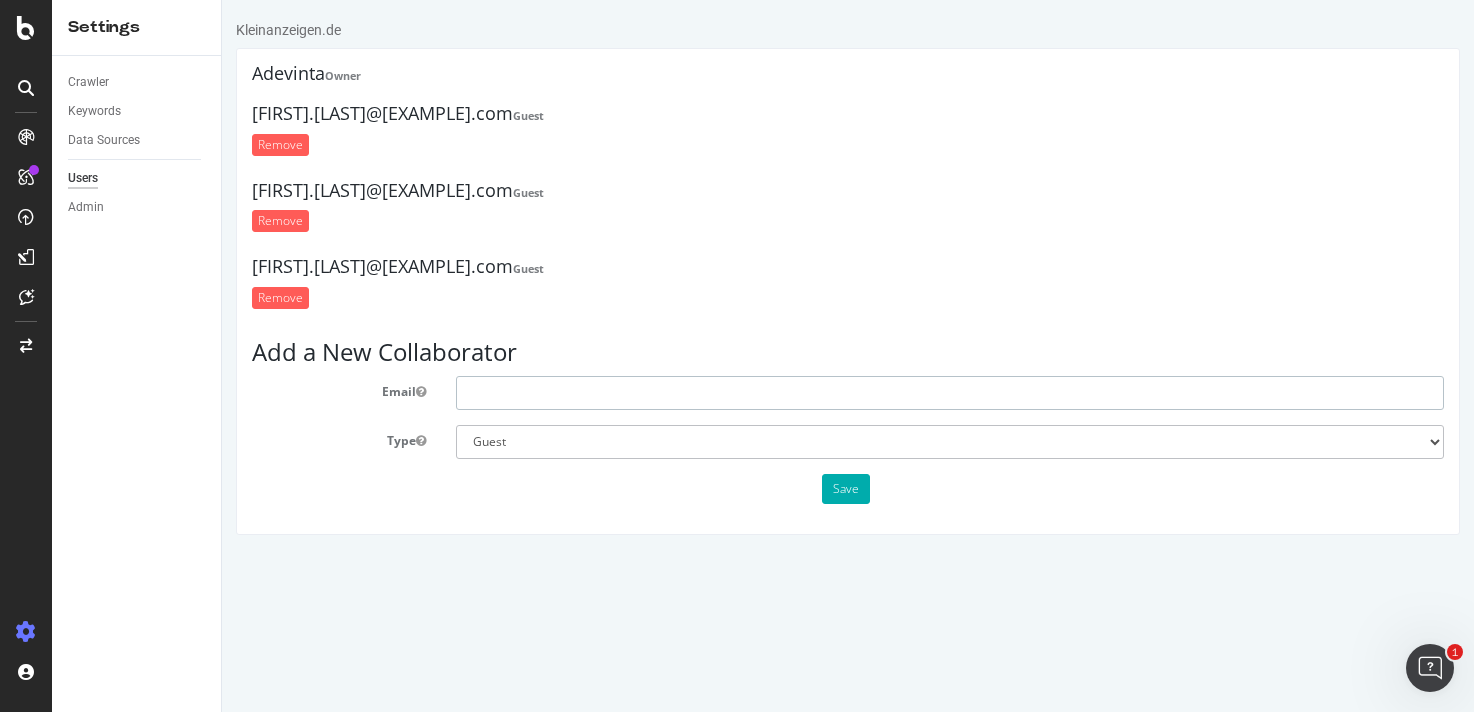 paste on "marius.krafczyk@adevinta.com" 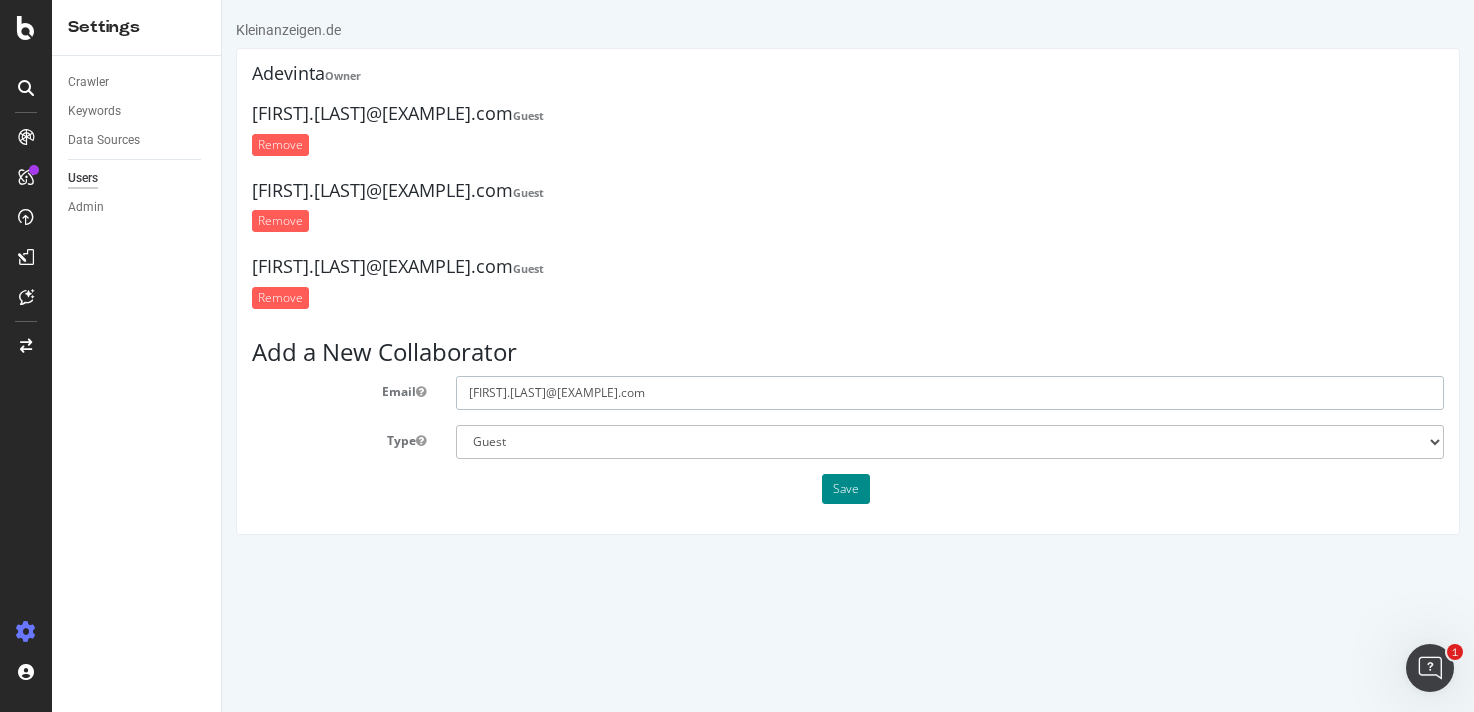 type on "marius.krafczyk@adevinta.com" 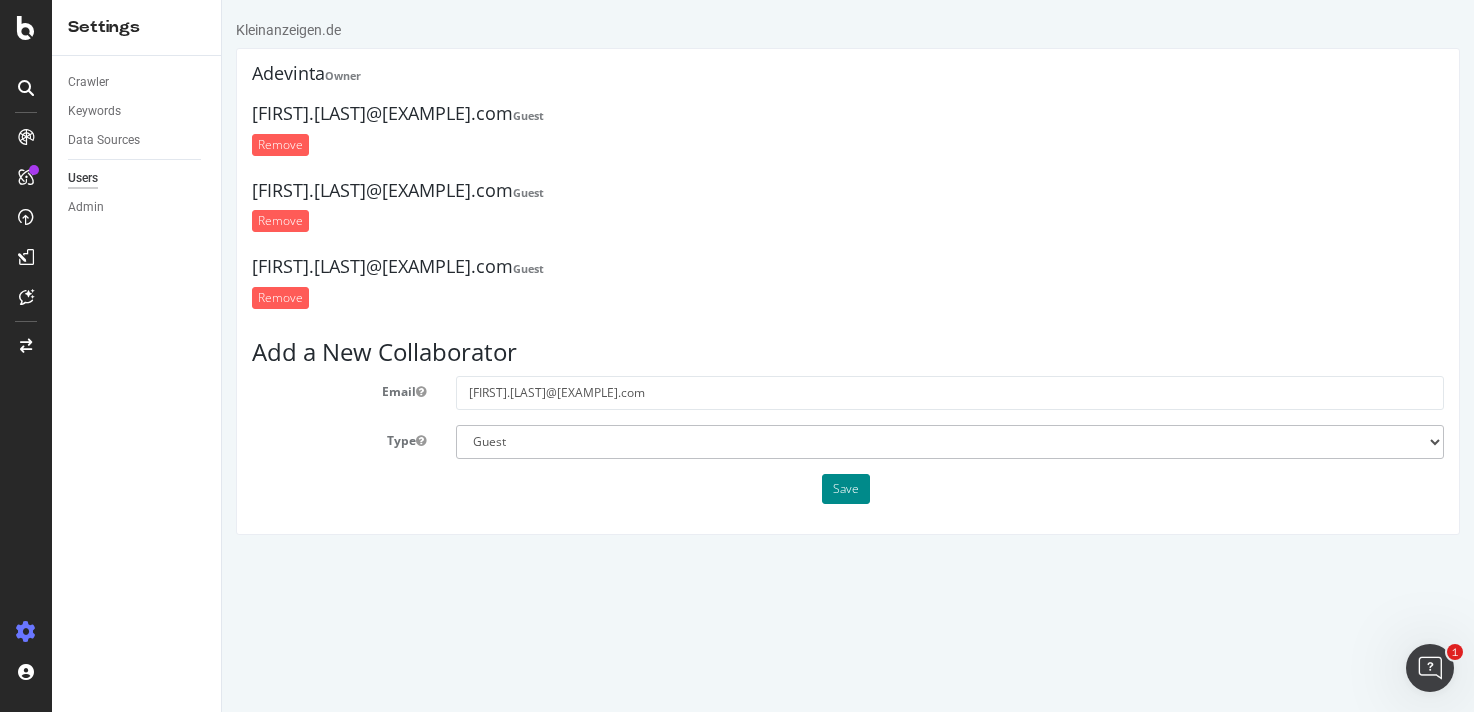click on "Save" at bounding box center (846, 489) 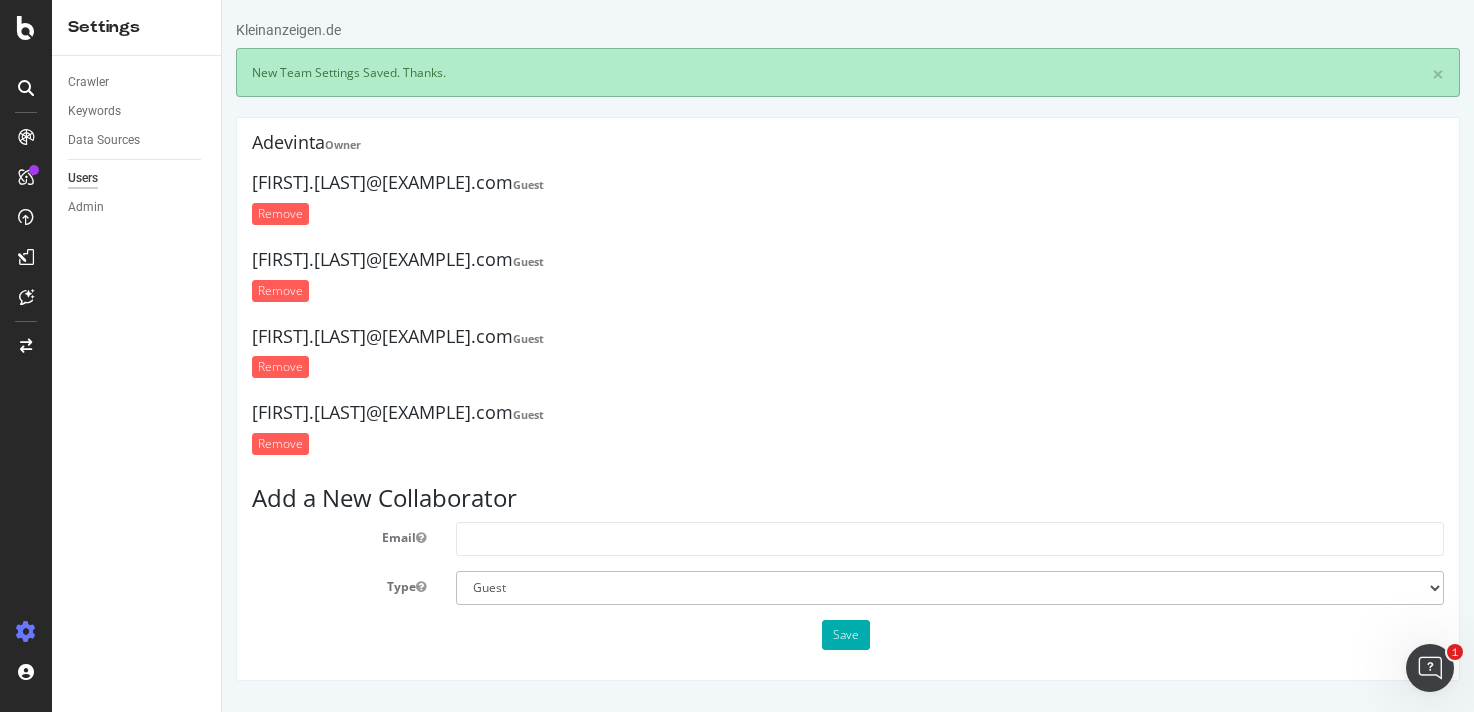 scroll, scrollTop: 0, scrollLeft: 0, axis: both 